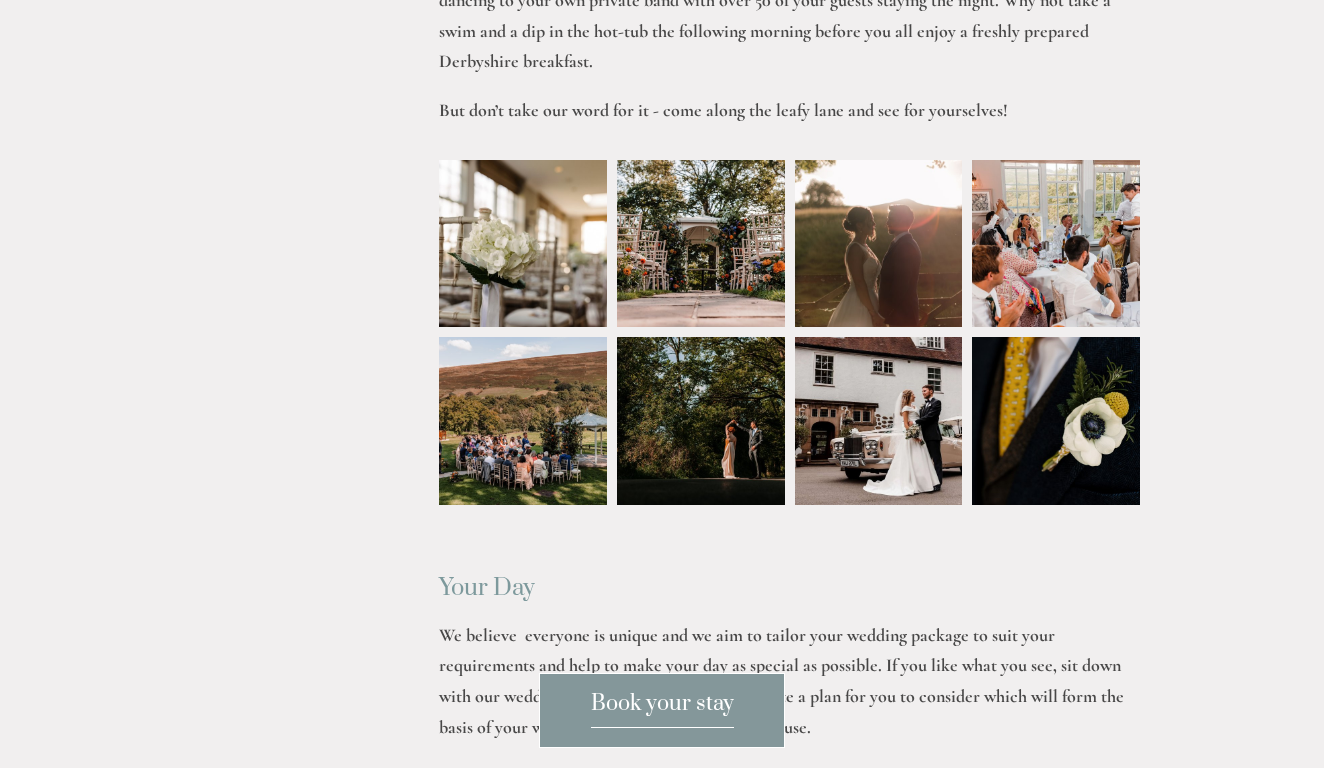 scroll, scrollTop: 966, scrollLeft: 0, axis: vertical 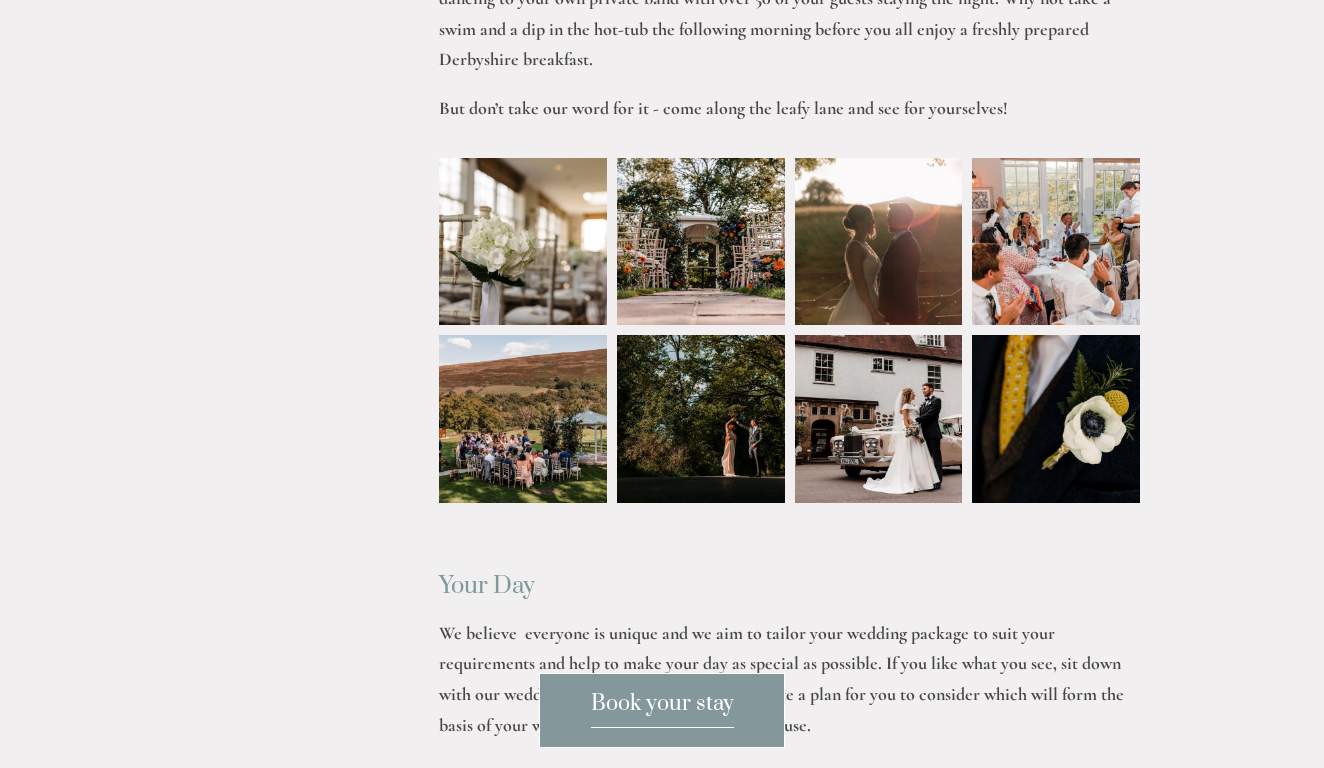 click at bounding box center [523, 419] 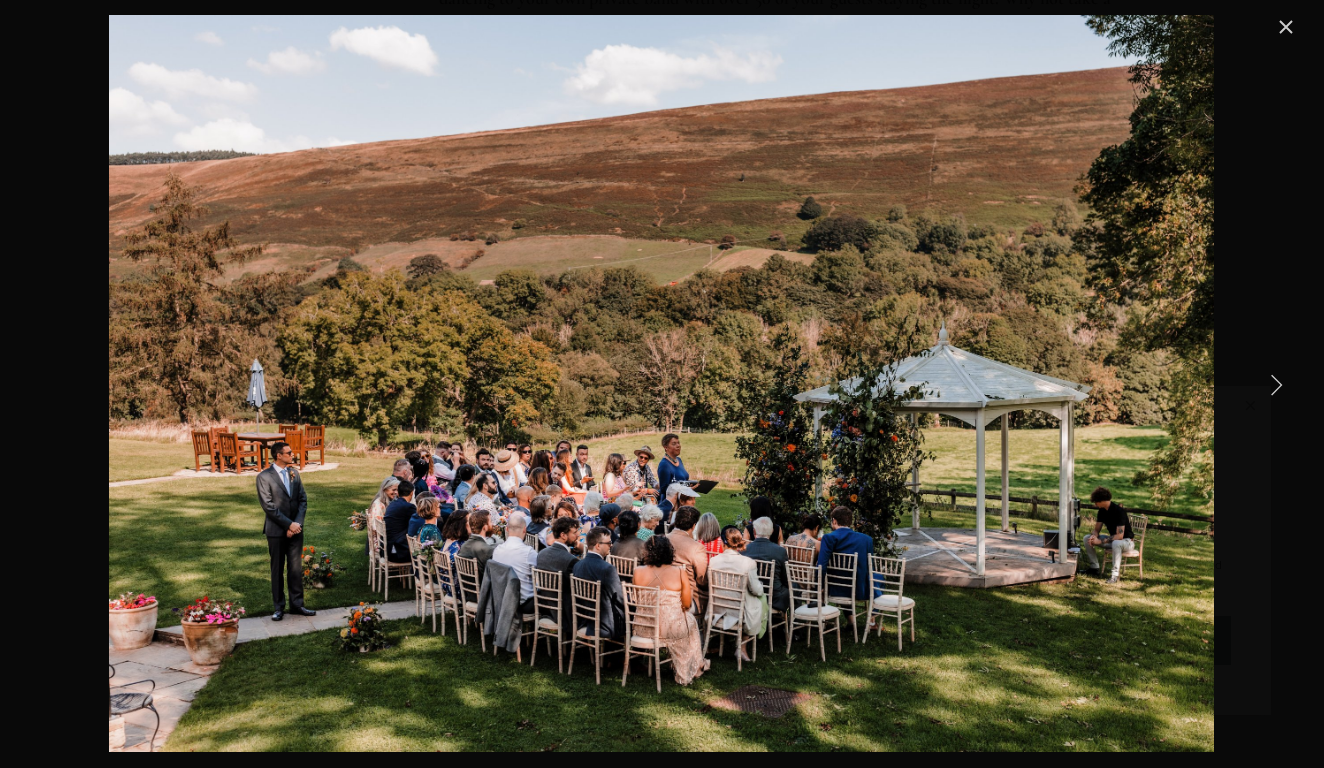 click at bounding box center (1276, 384) 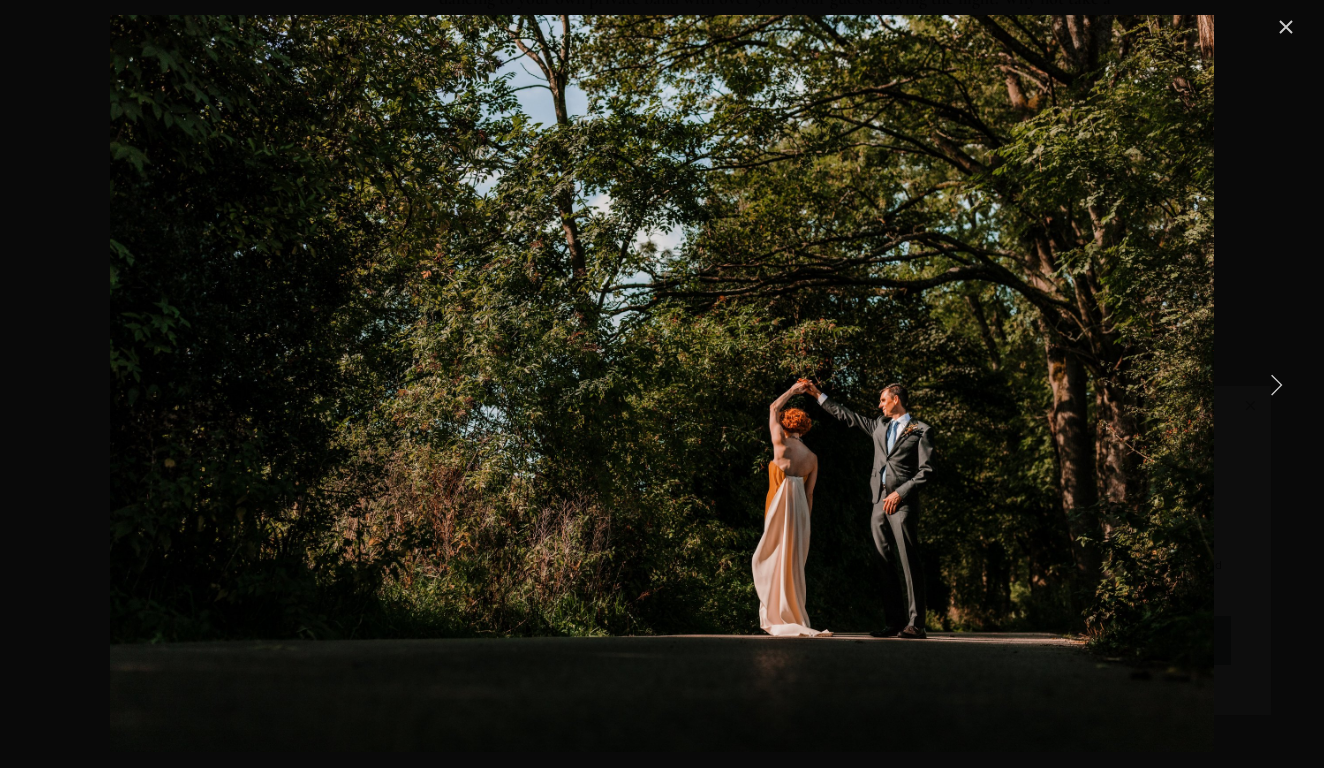 click at bounding box center (1276, 384) 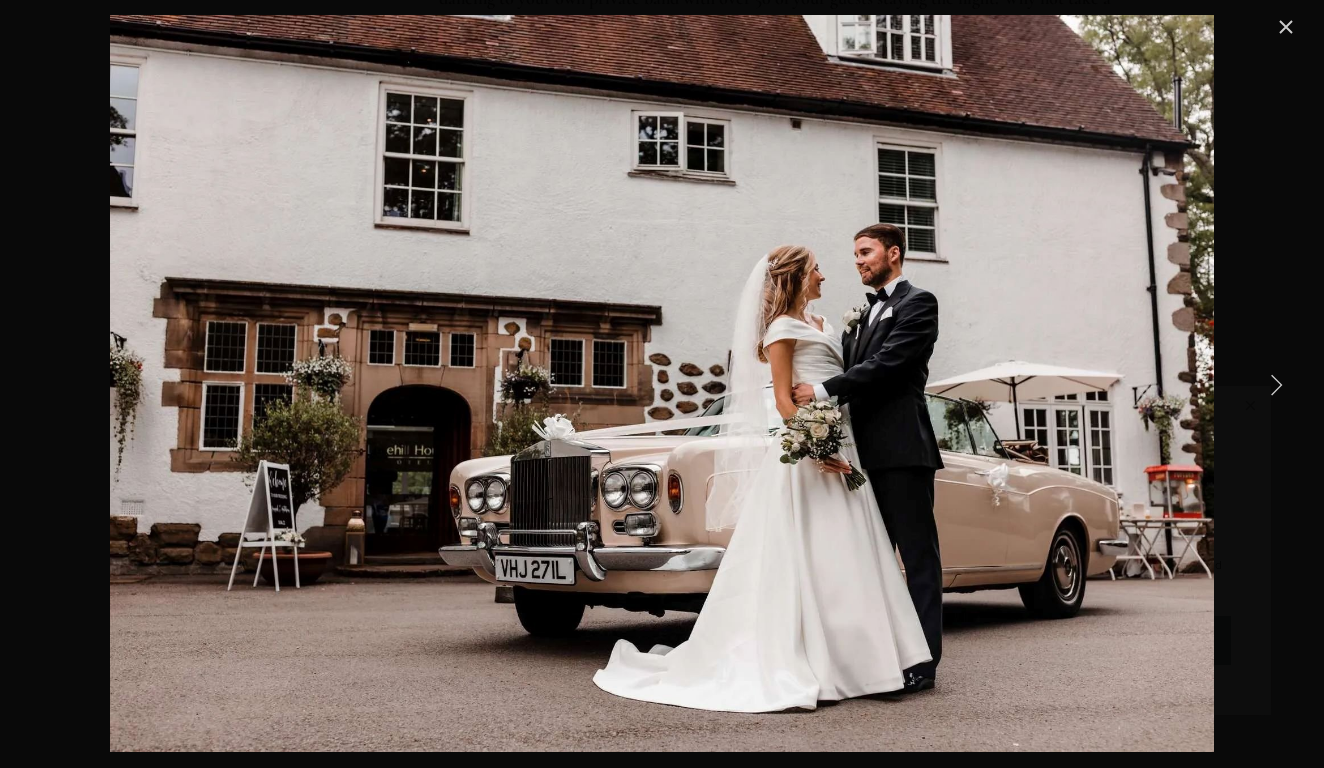 click at bounding box center [1276, 384] 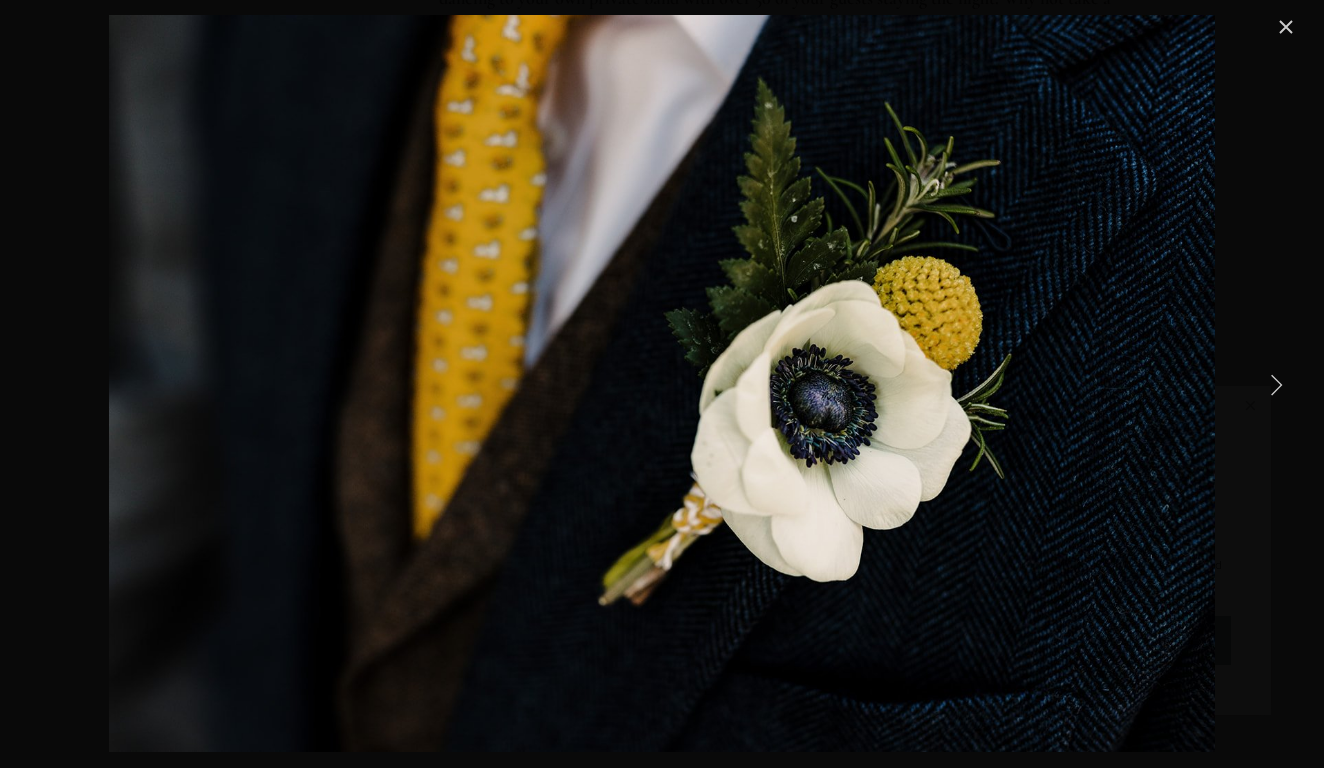click at bounding box center (1276, 384) 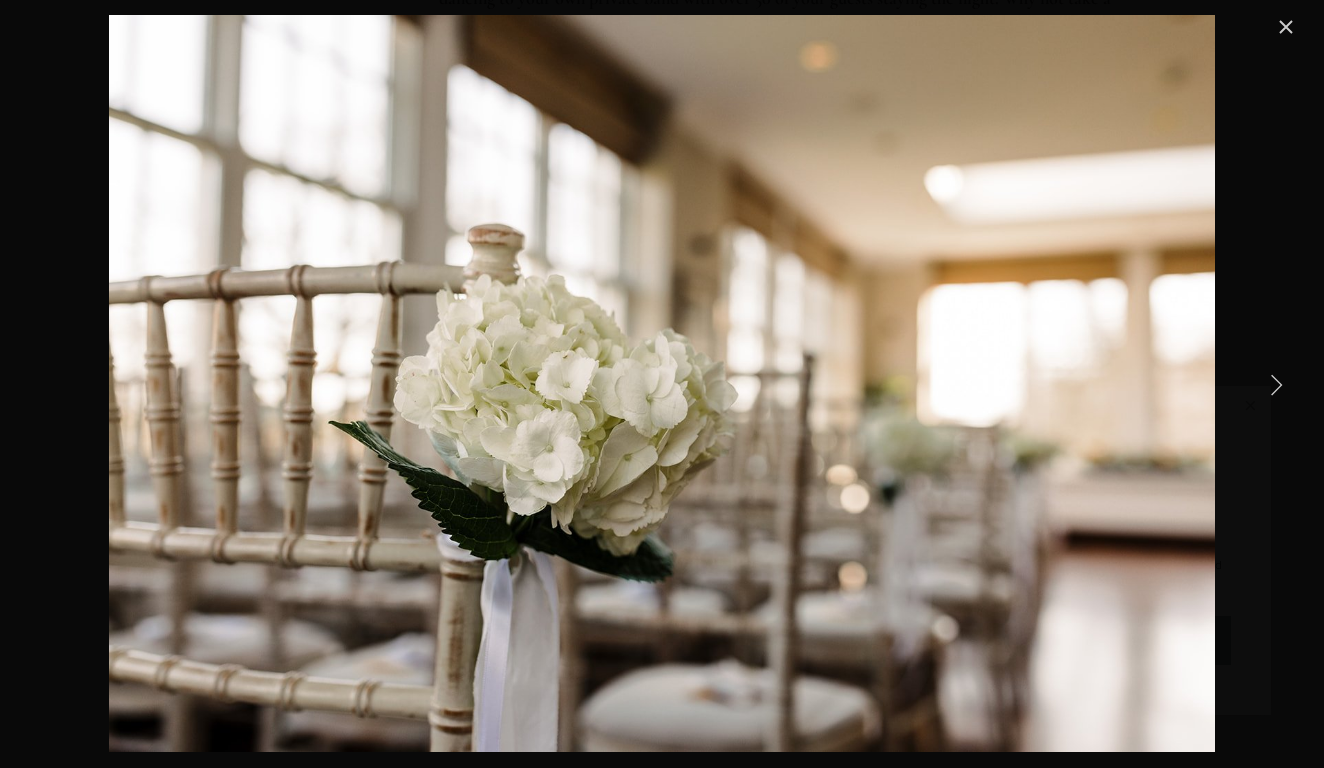 click at bounding box center (1276, 384) 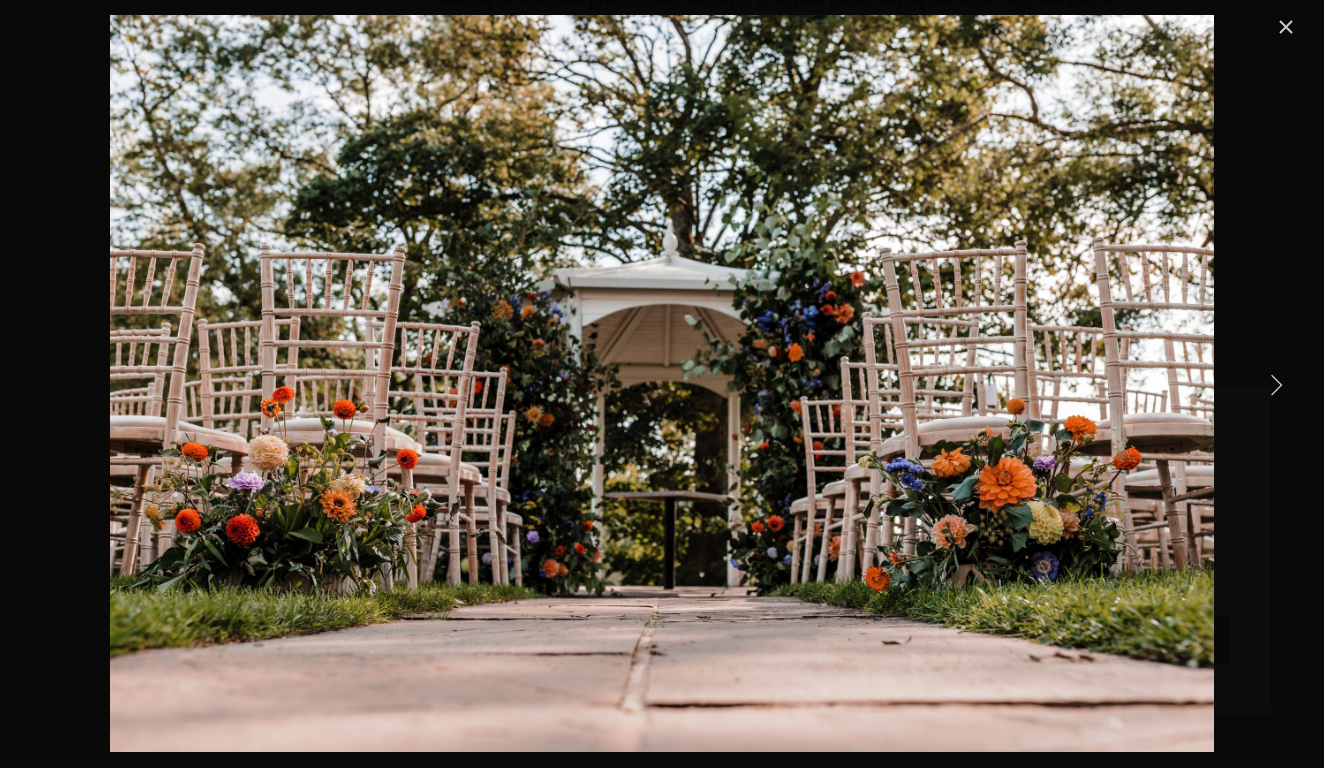 click at bounding box center [1276, 384] 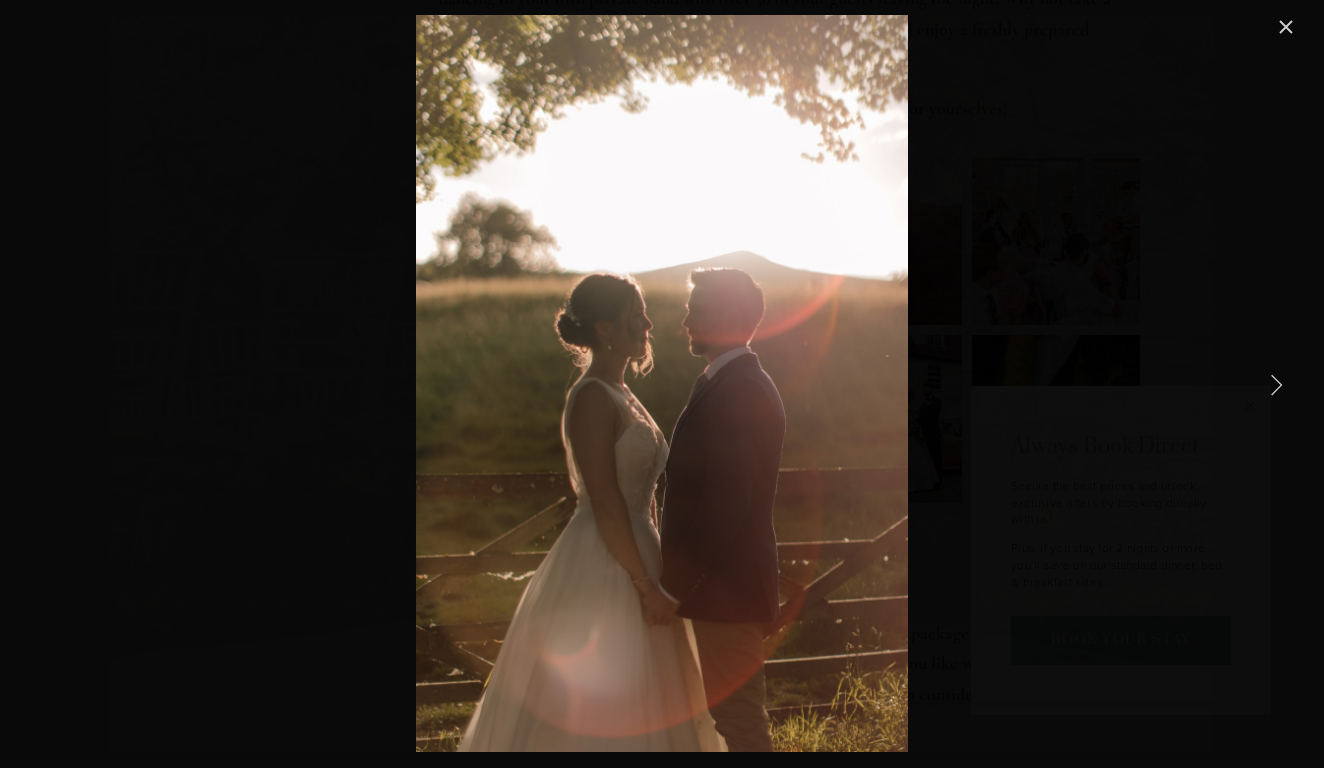 click at bounding box center [1276, 384] 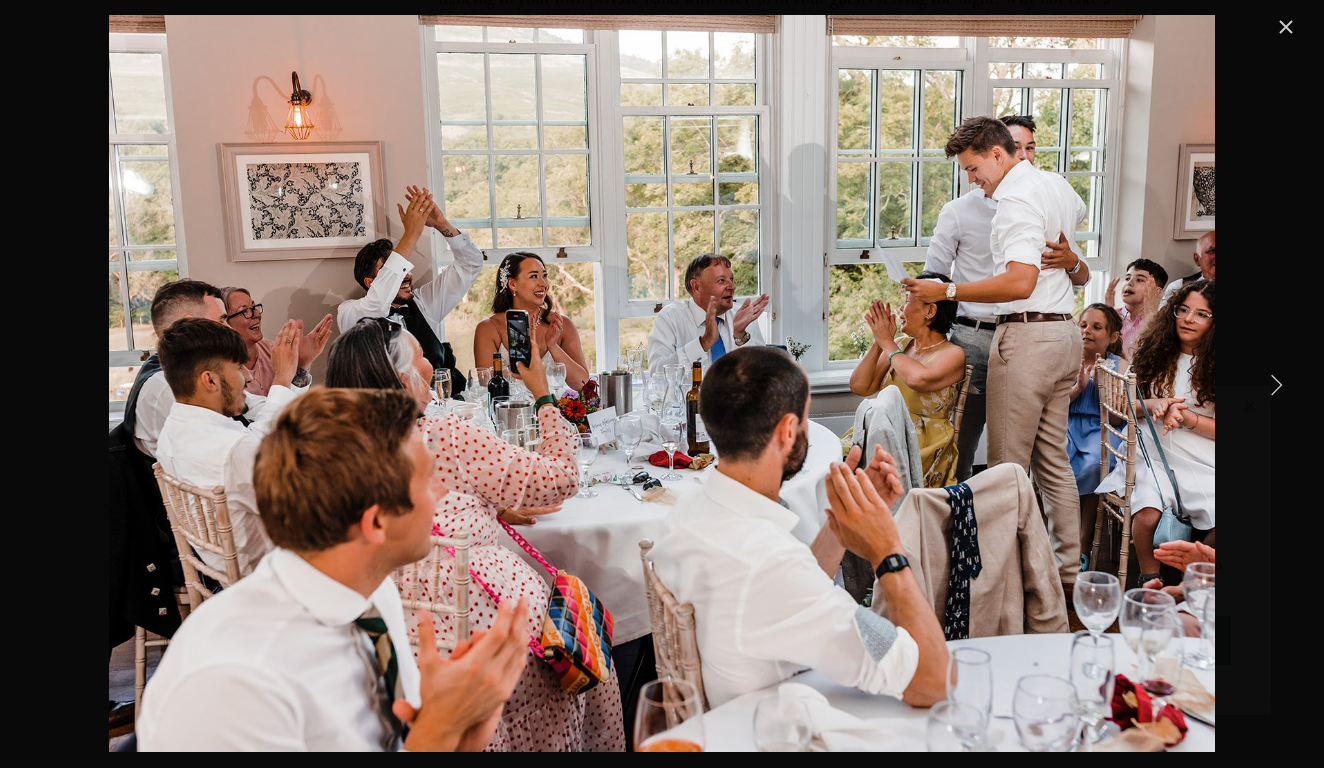 click at bounding box center [1286, 27] 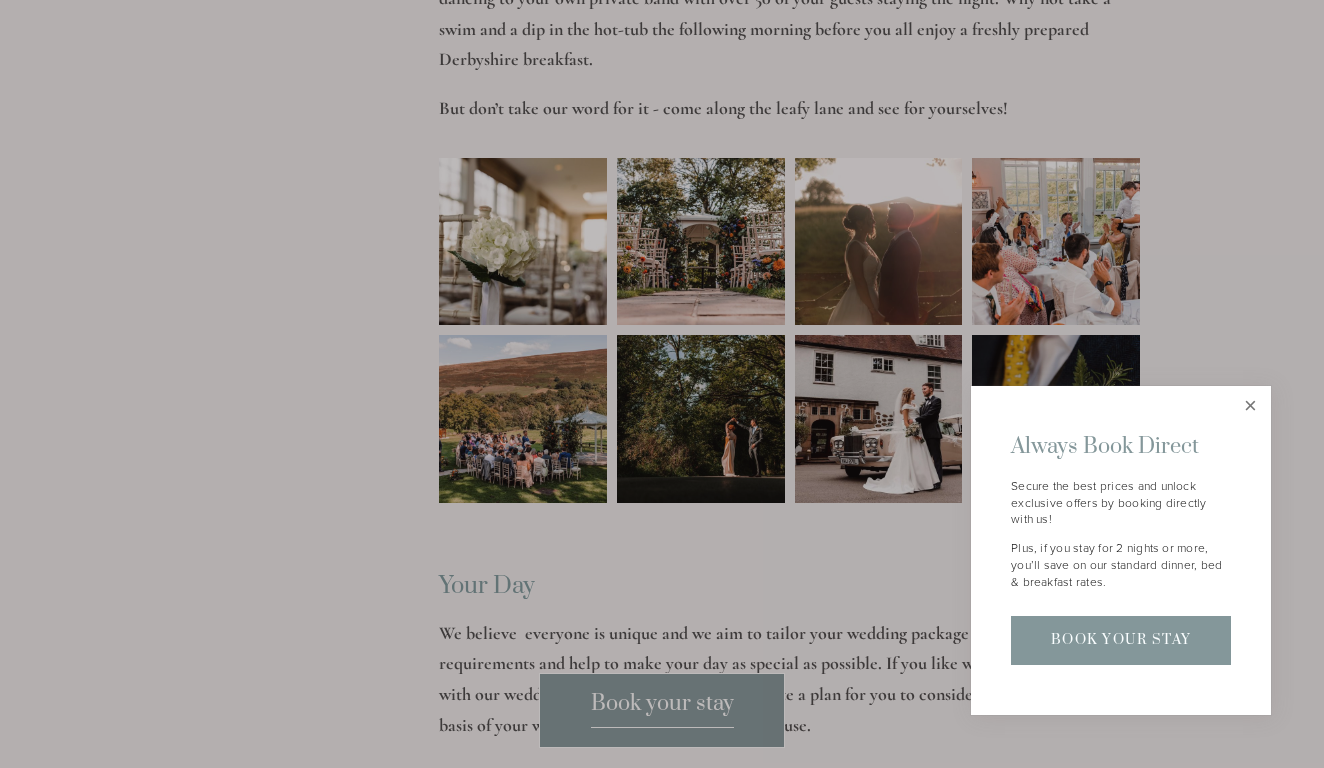 click at bounding box center (1250, 406) 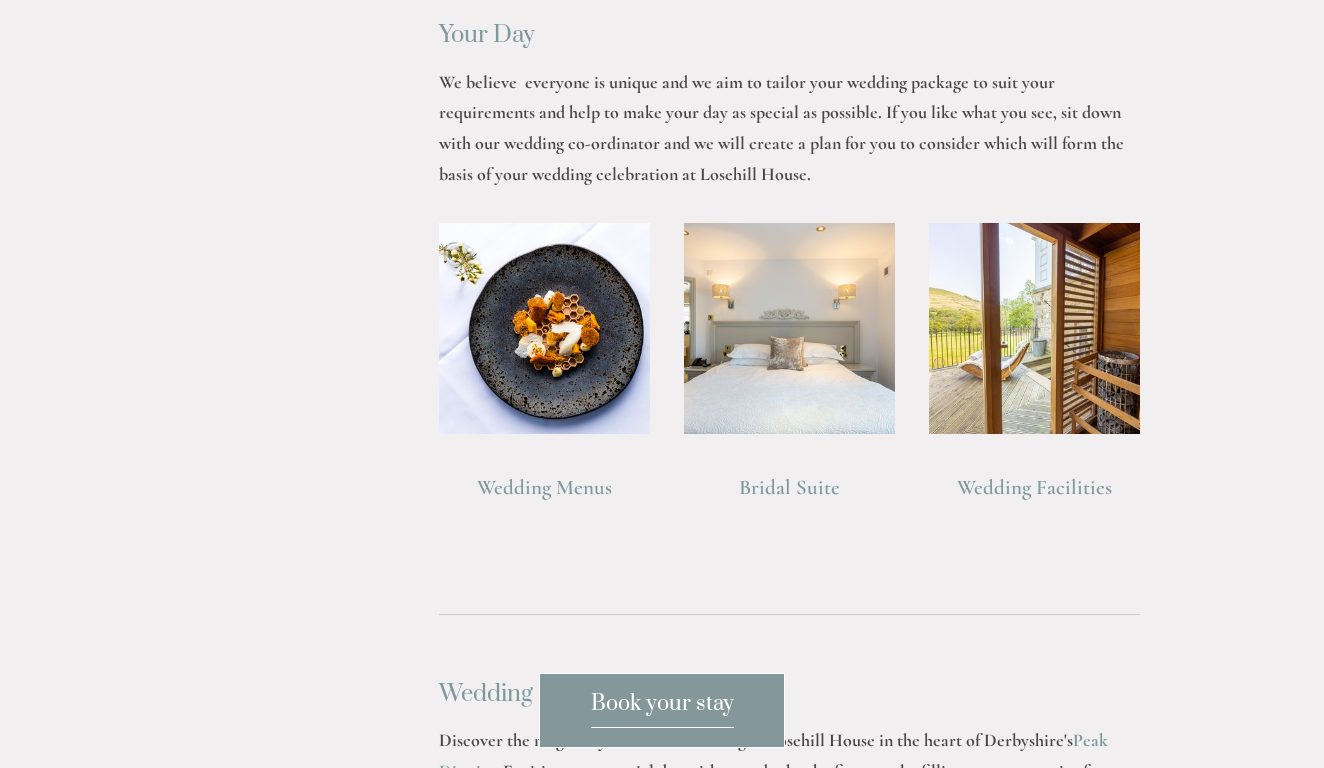 scroll, scrollTop: 1476, scrollLeft: 0, axis: vertical 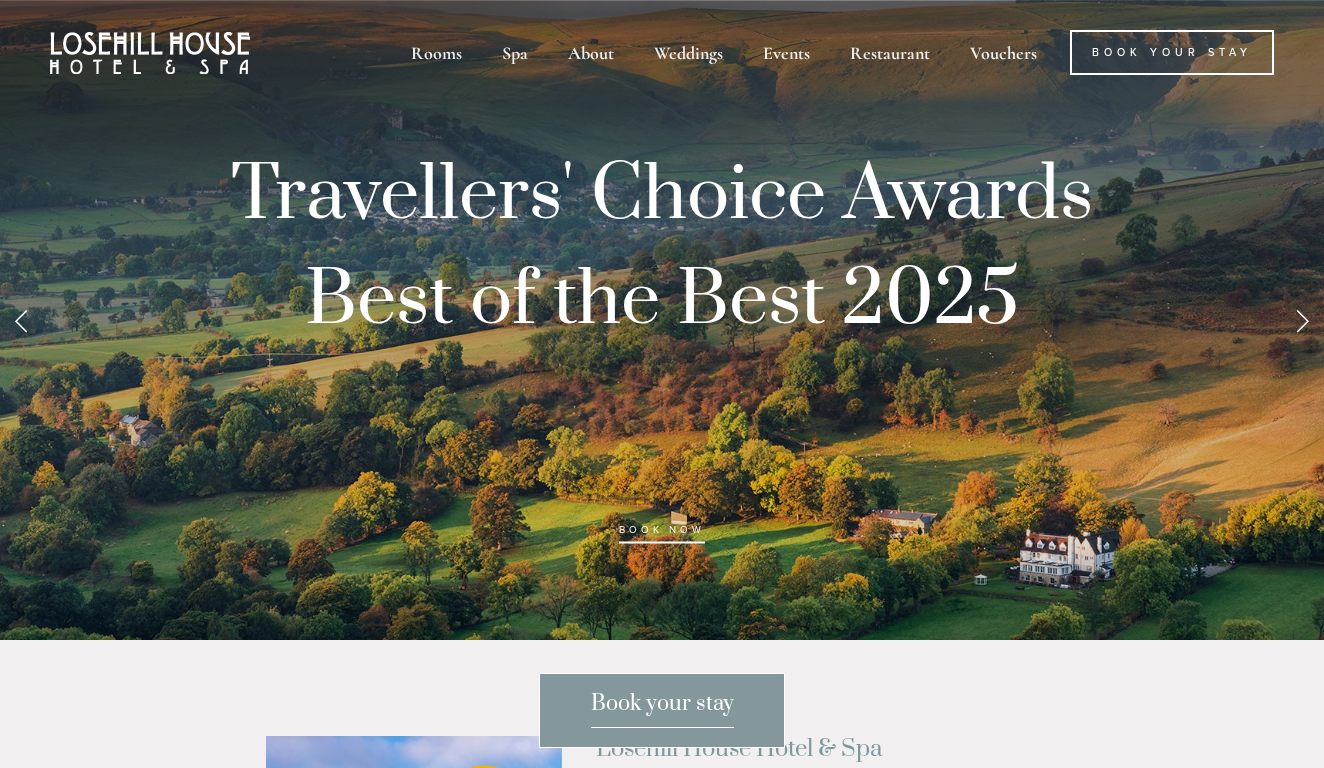 click at bounding box center (1302, 320) 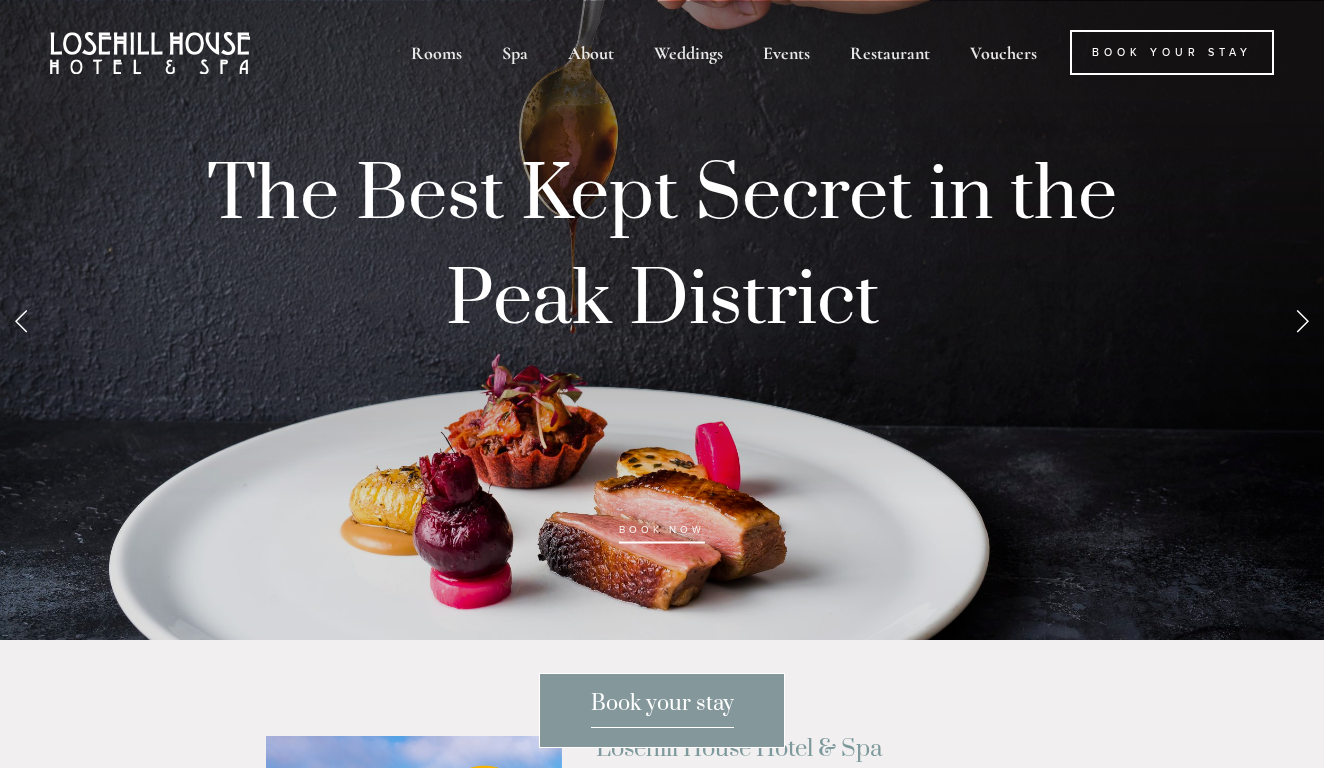 click at bounding box center [1302, 320] 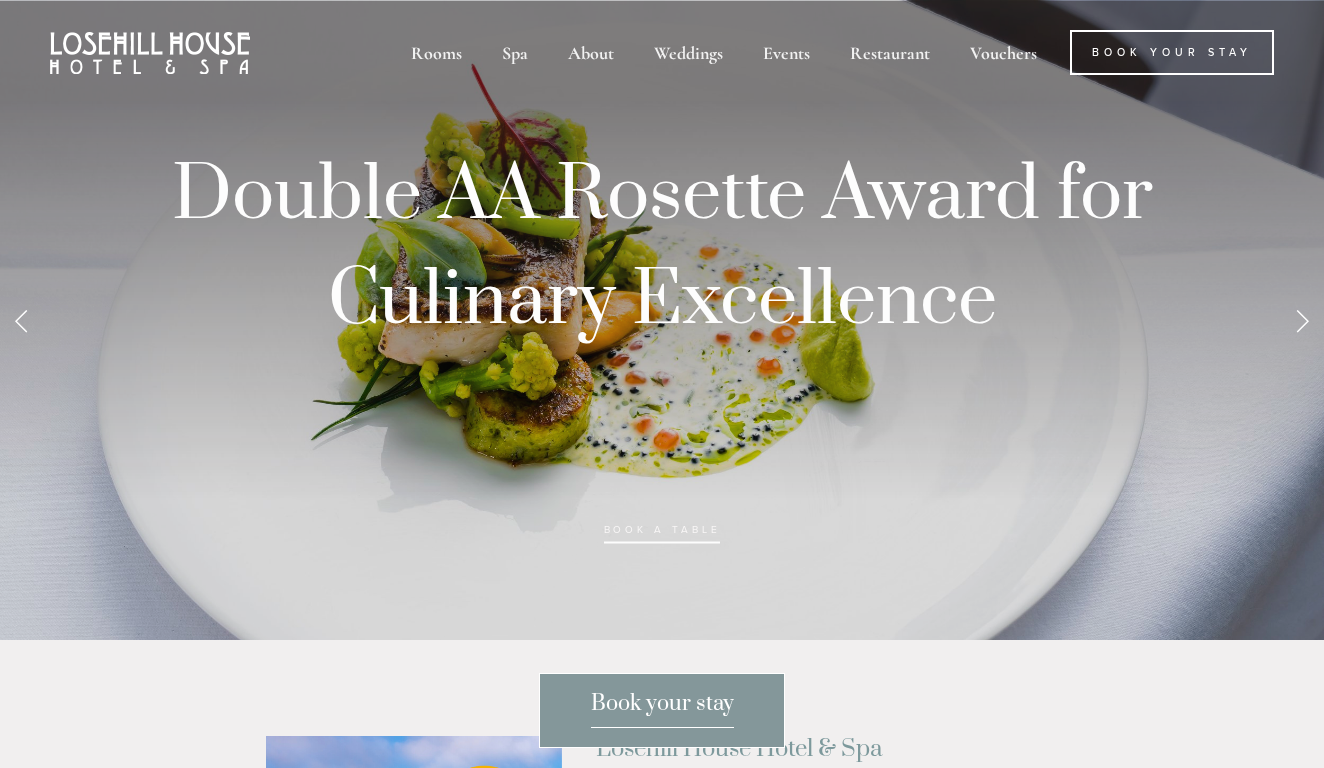 click at bounding box center (1302, 320) 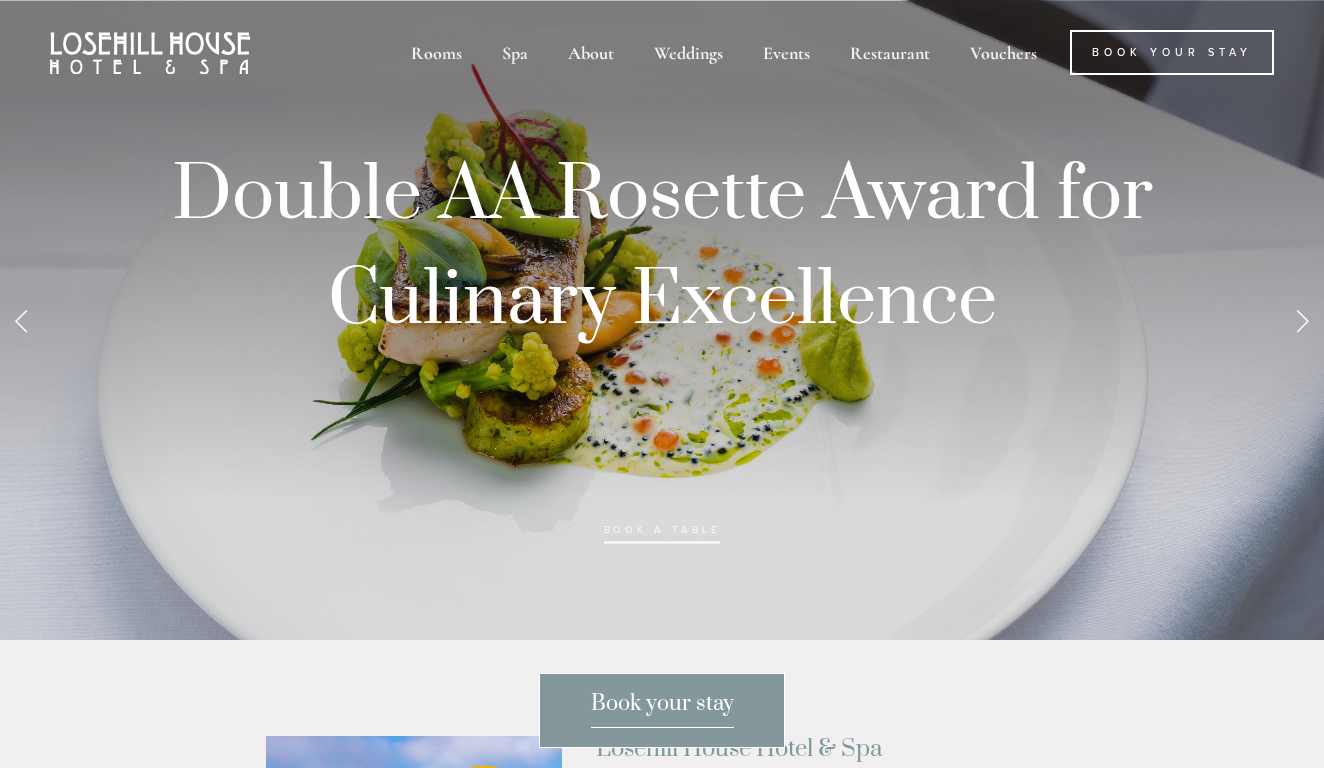 click at bounding box center [1302, 320] 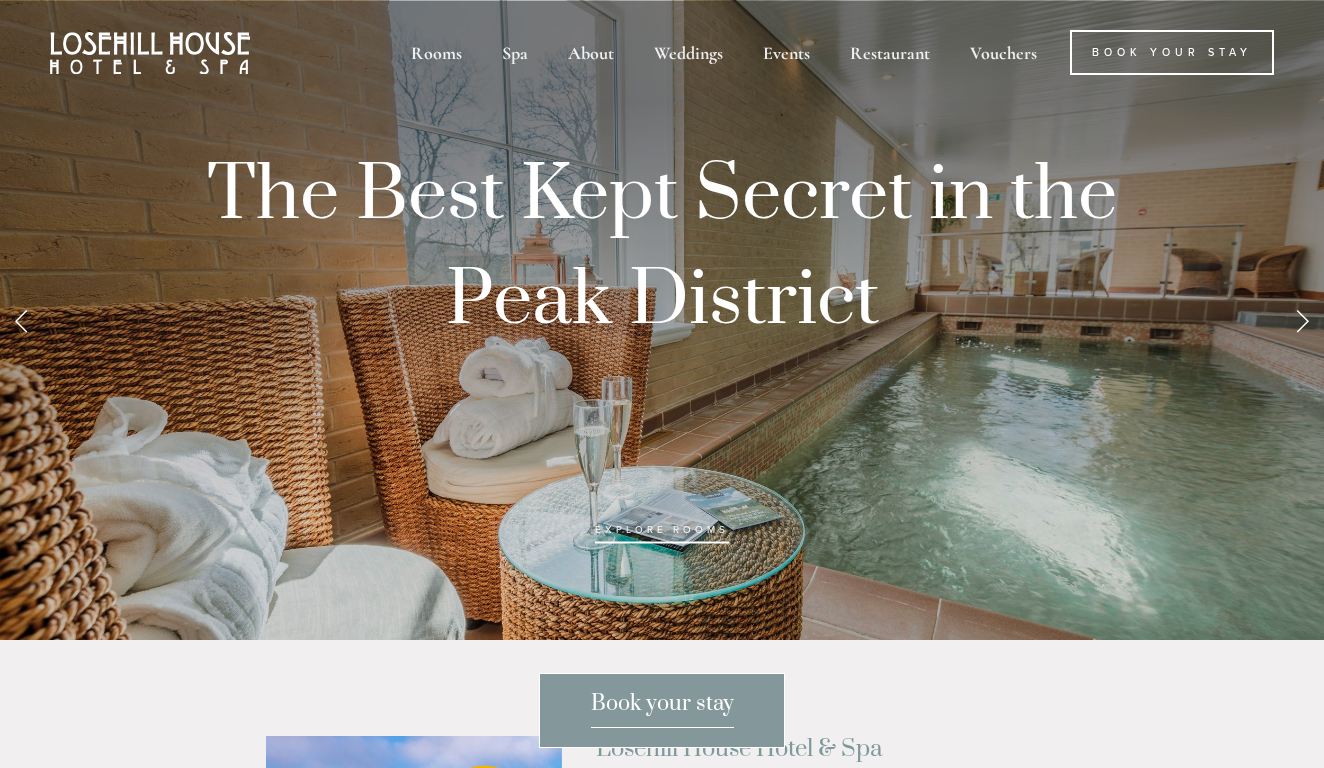 click at bounding box center [1302, 320] 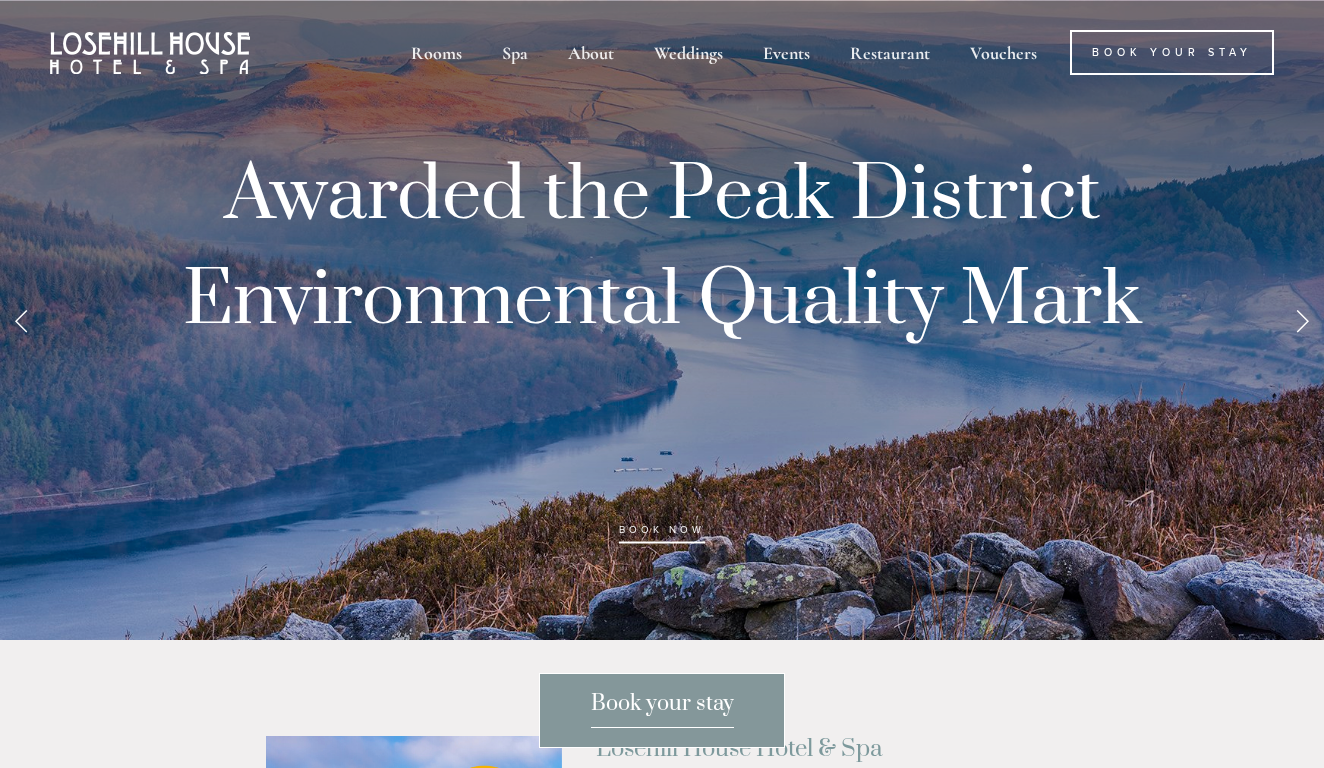 click at bounding box center [1302, 320] 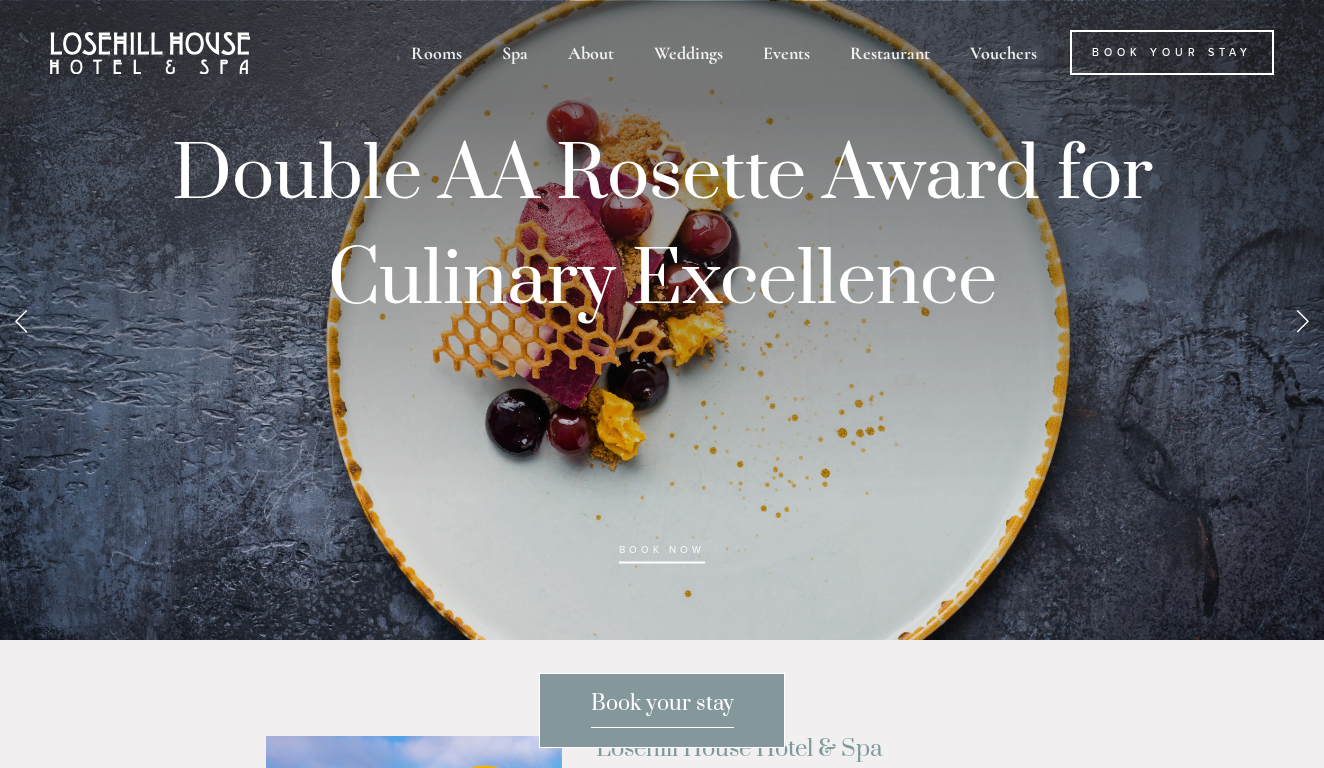 click at bounding box center [1302, 320] 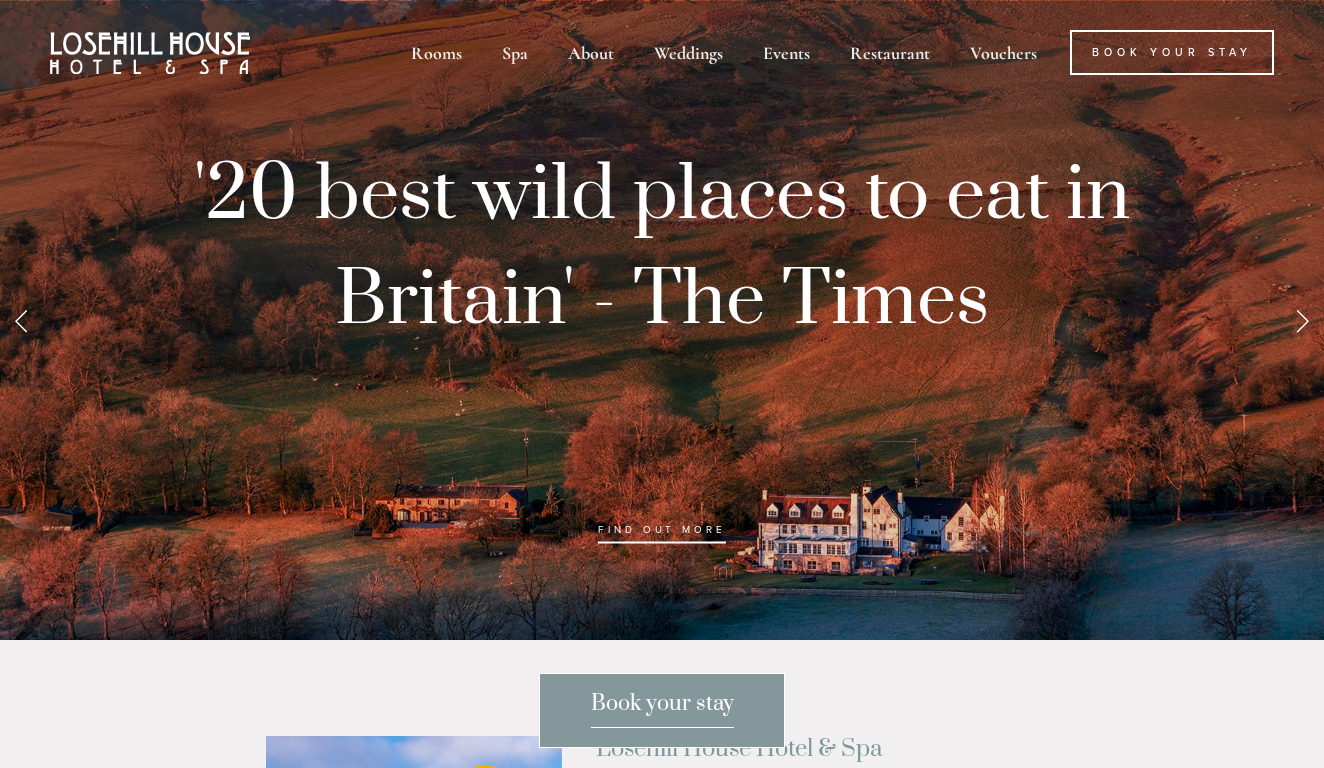 click at bounding box center (1302, 320) 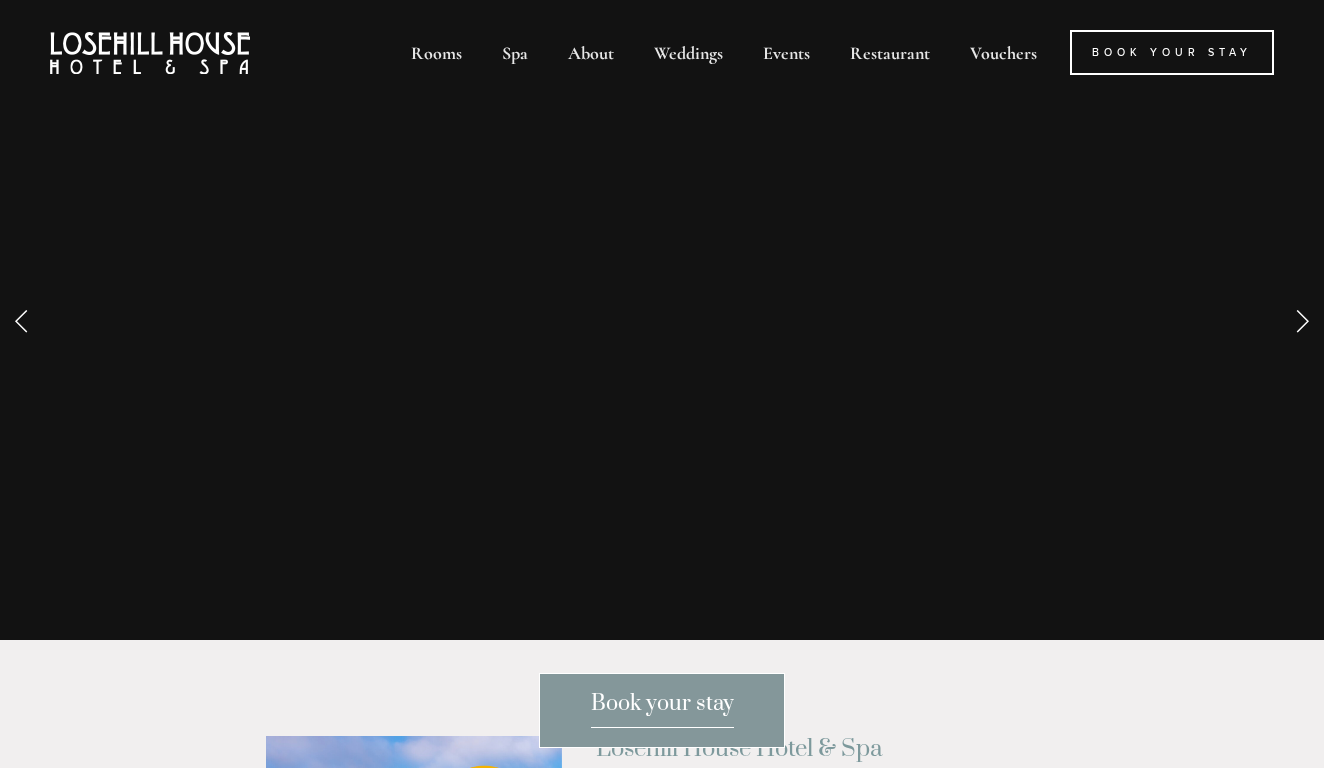 click at bounding box center [1302, 320] 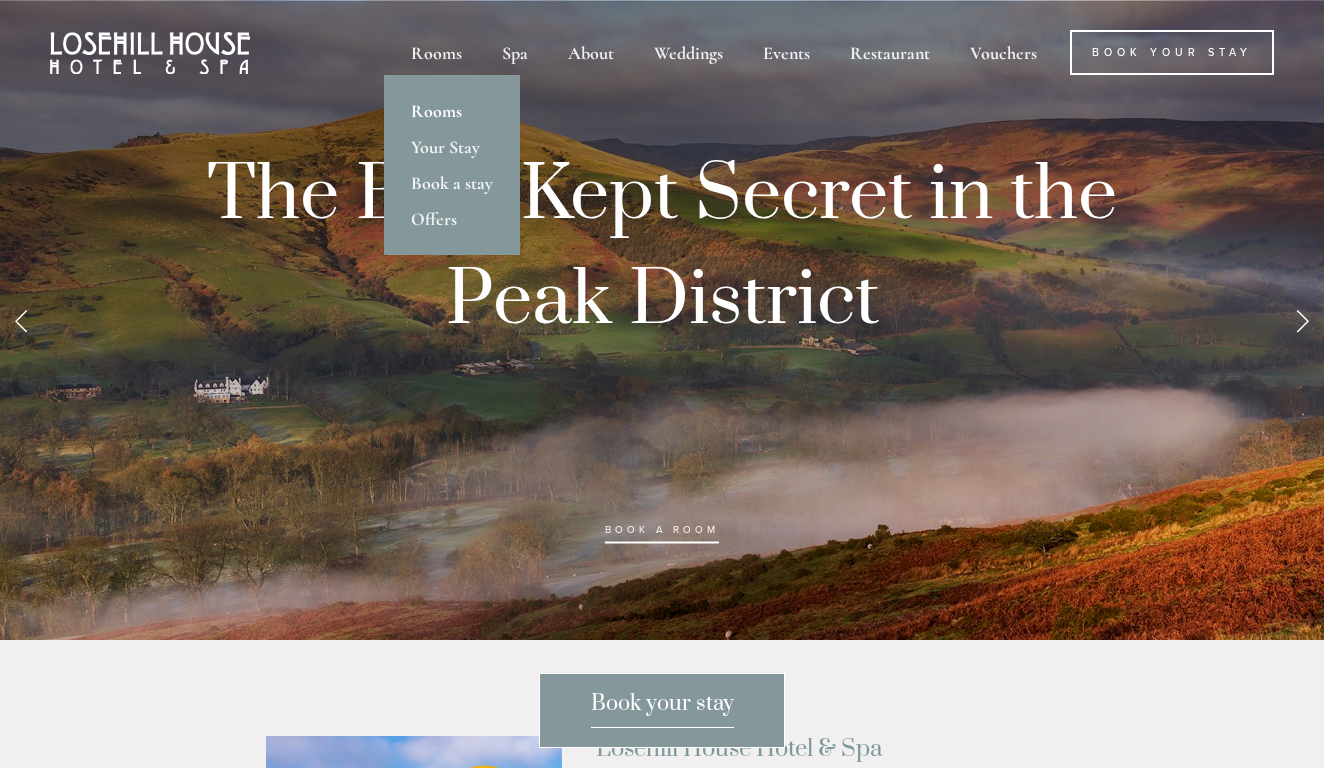 click on "Rooms" at bounding box center (452, 111) 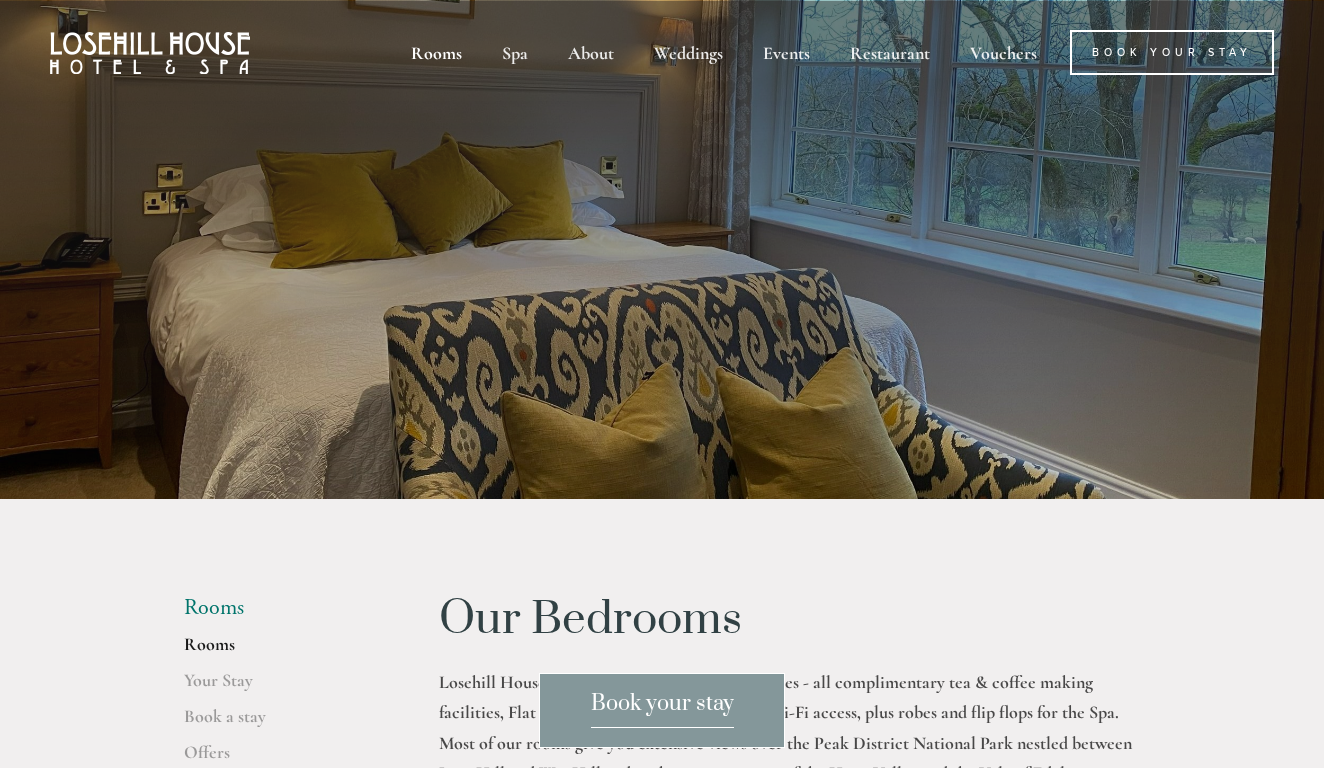 scroll, scrollTop: 0, scrollLeft: 0, axis: both 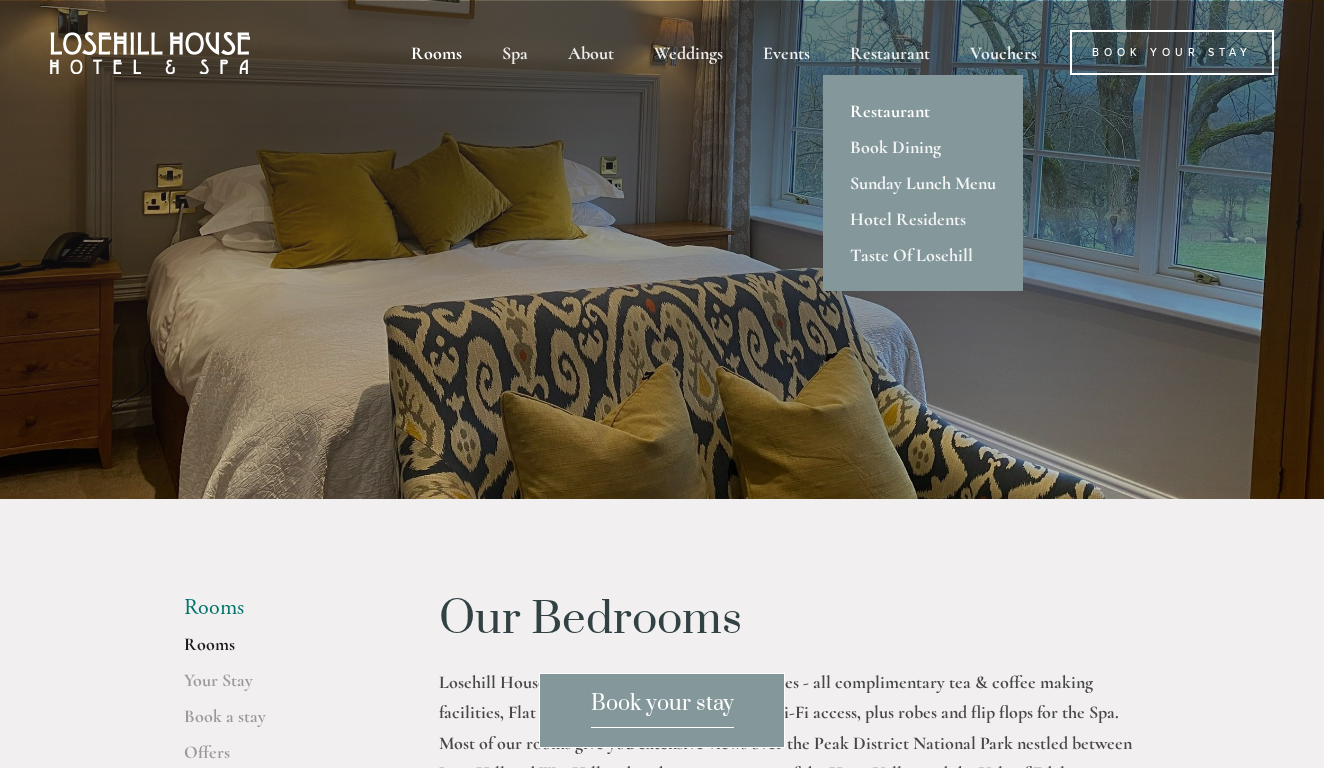 click on "Restaurant" at bounding box center [923, 111] 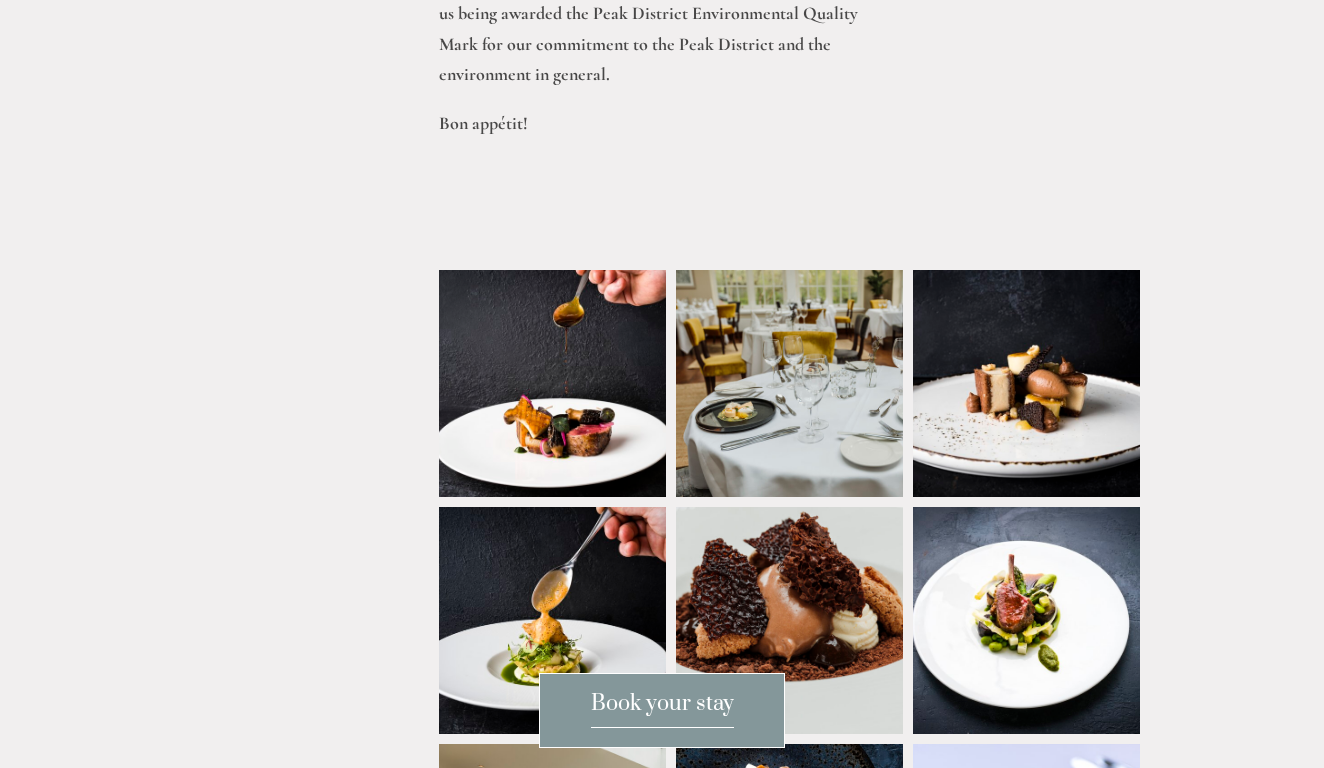 scroll, scrollTop: 1334, scrollLeft: 0, axis: vertical 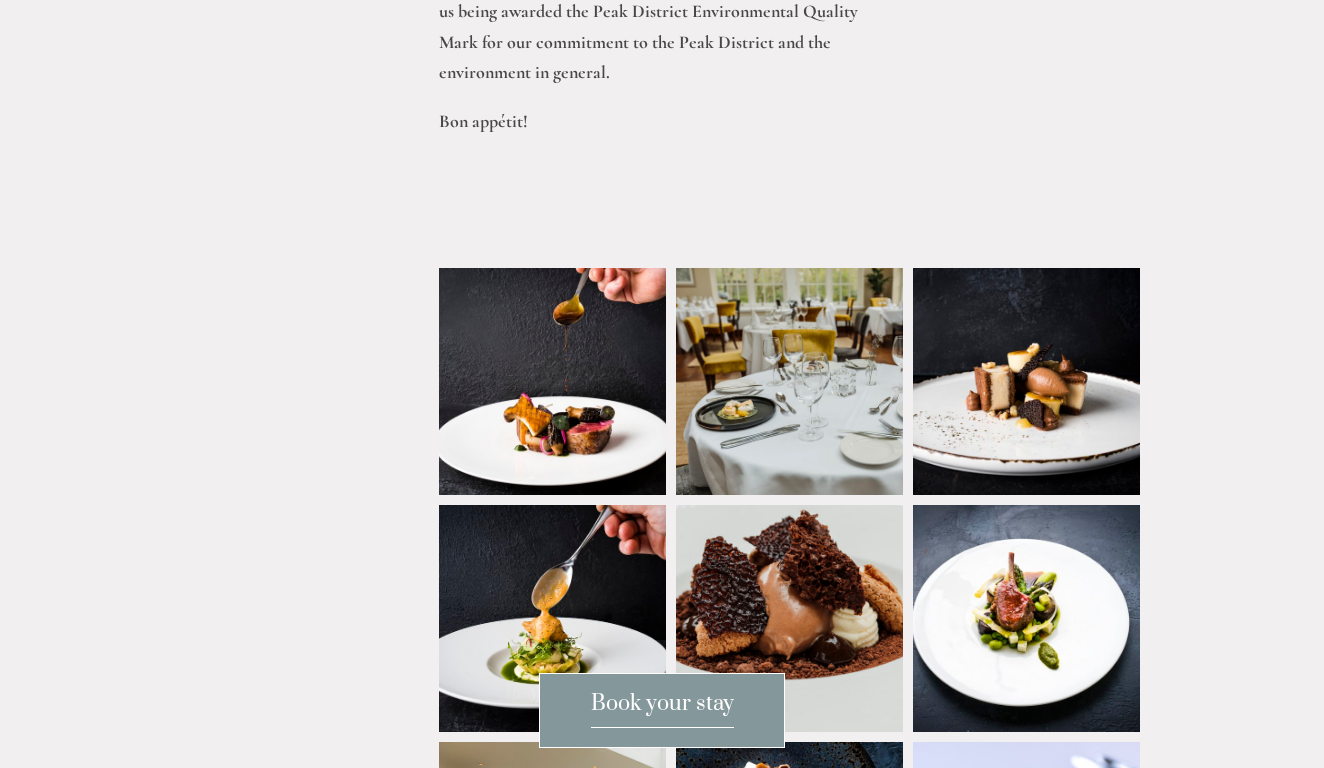click on "Rooms
Rooms
Your Stay
Book a stay
Offers
Spa
Spa
About" at bounding box center (662, 2628) 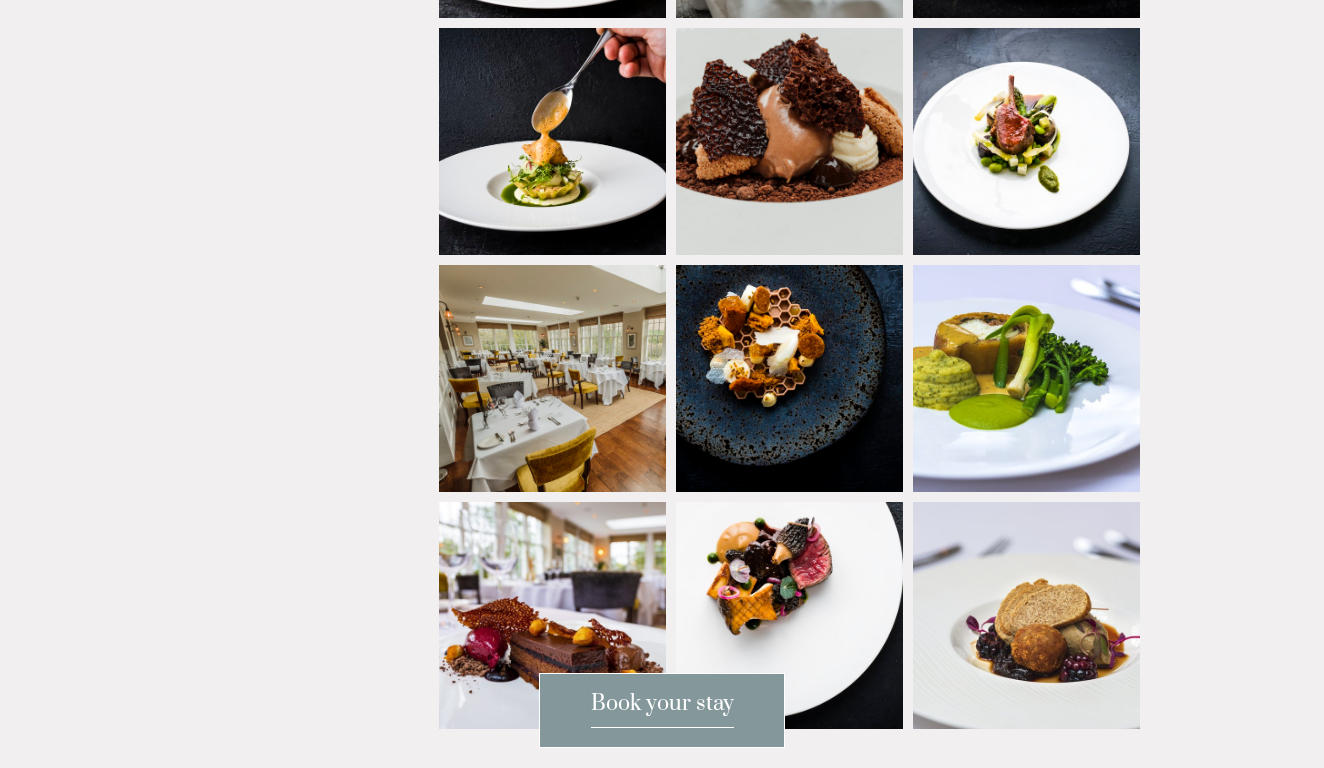 scroll, scrollTop: 1812, scrollLeft: 0, axis: vertical 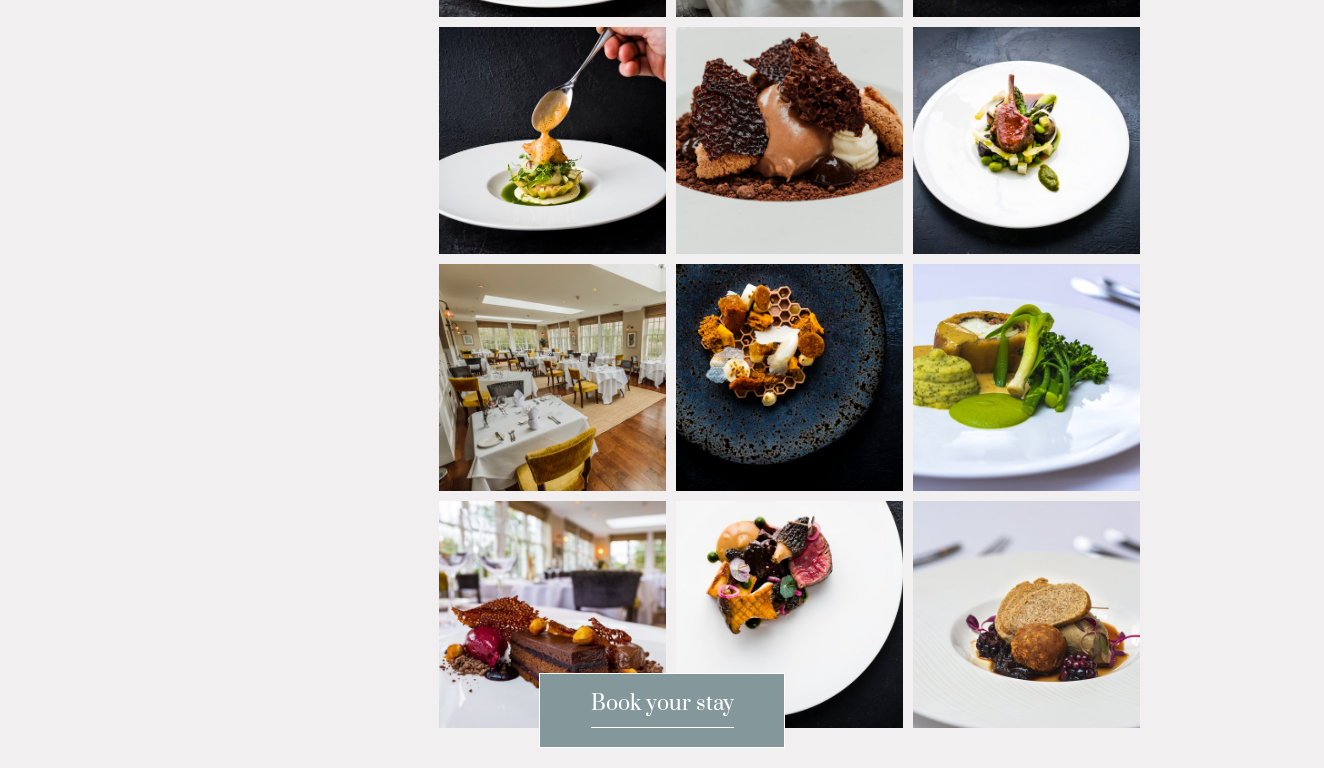 click at bounding box center (609, 377) 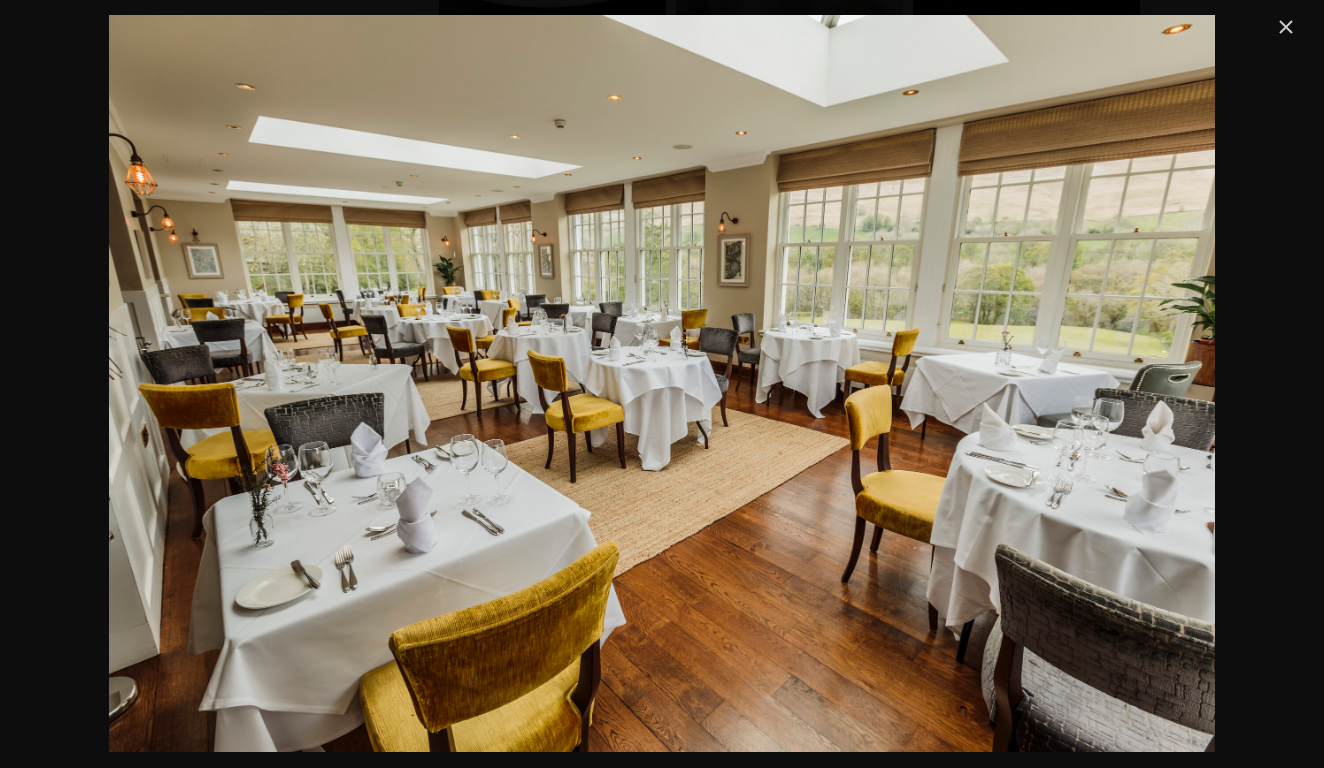 click at bounding box center [662, 383] 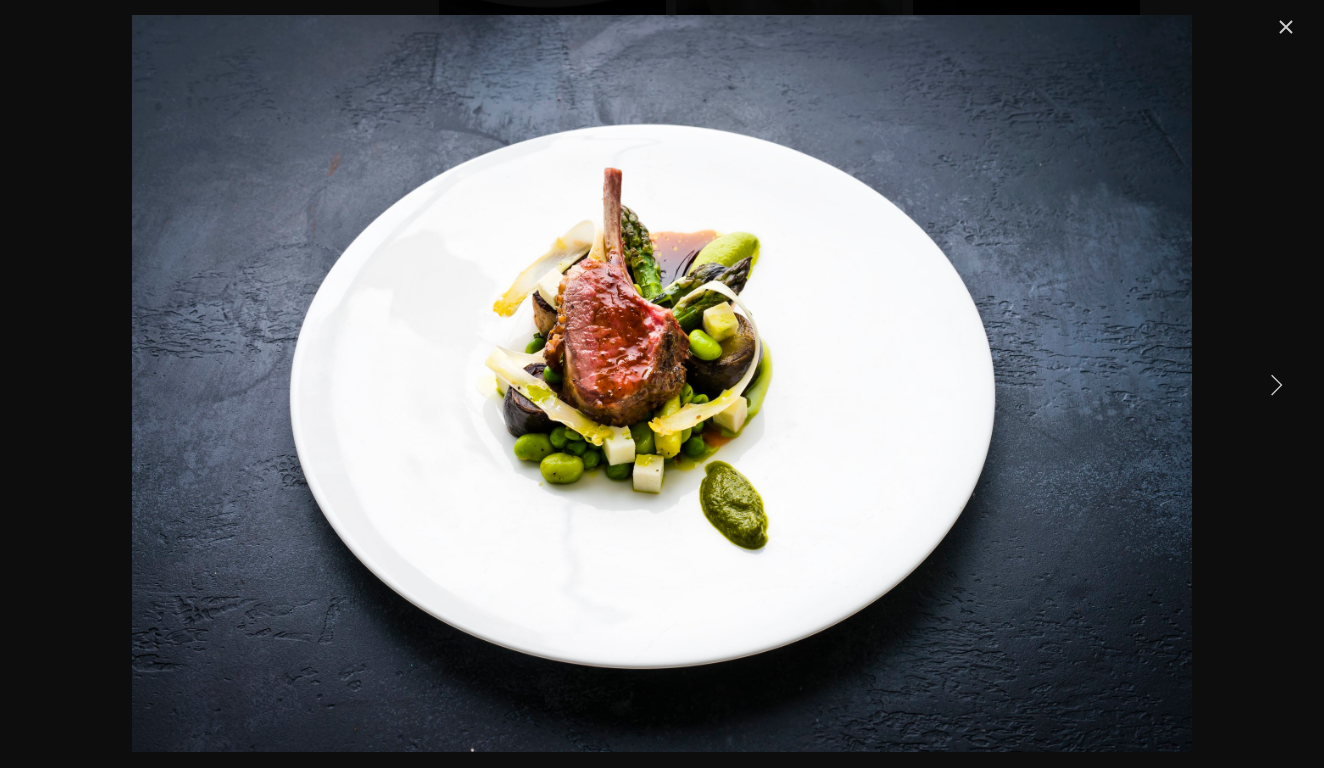 click at bounding box center (662, 384) 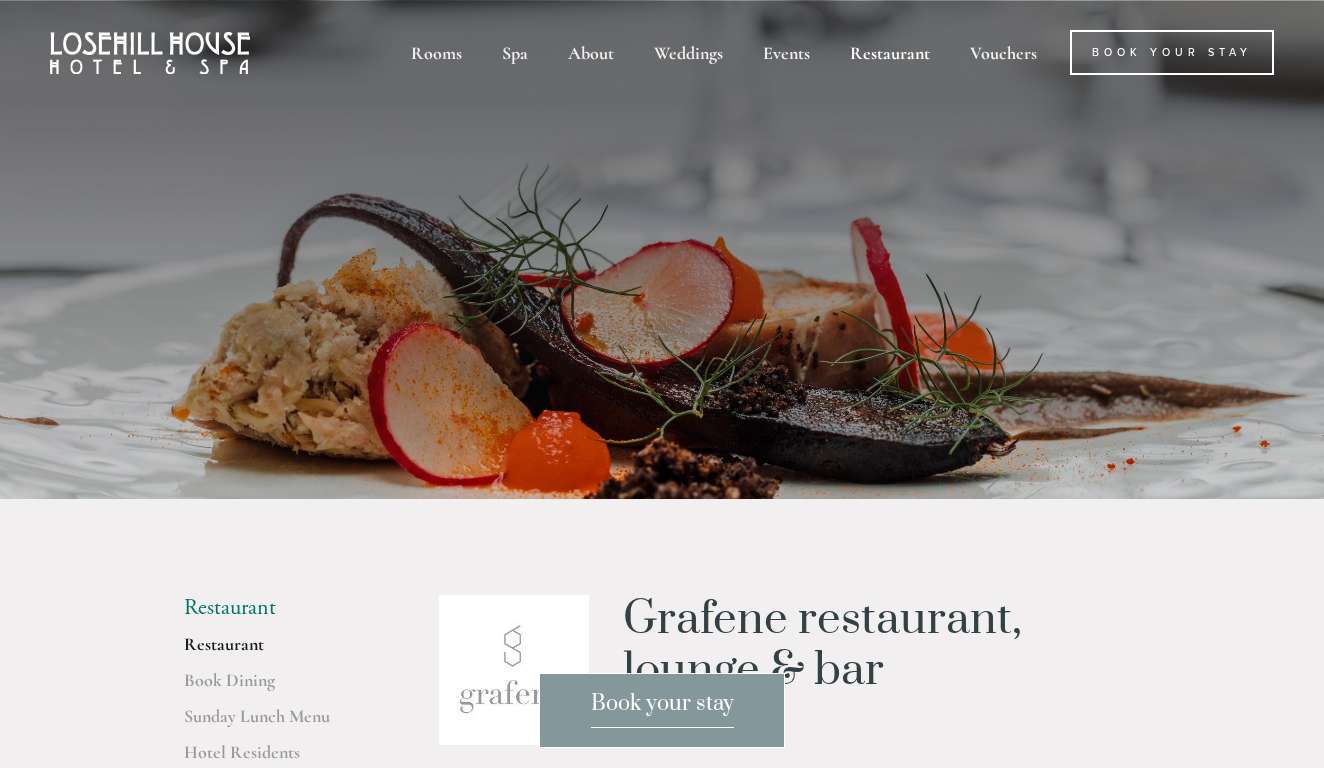 scroll, scrollTop: 0, scrollLeft: 0, axis: both 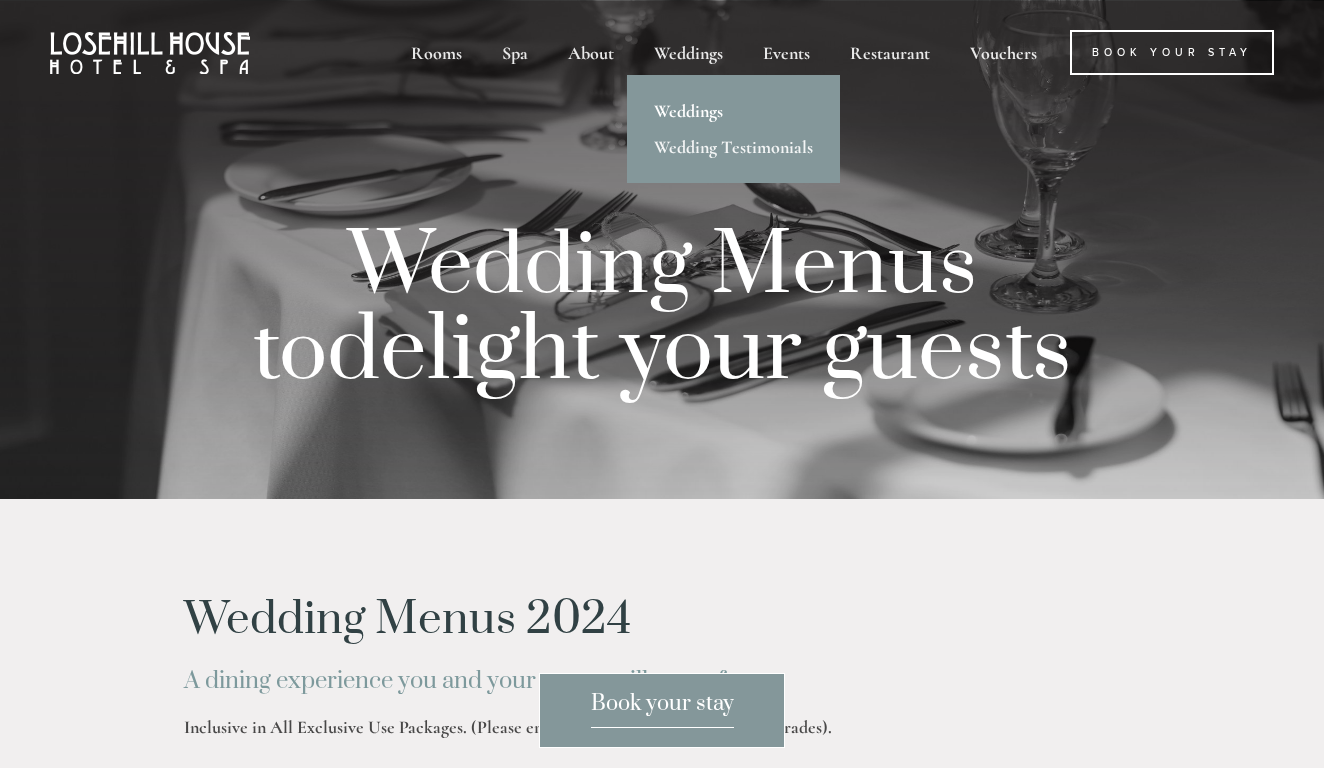 click on "Weddings" at bounding box center (733, 111) 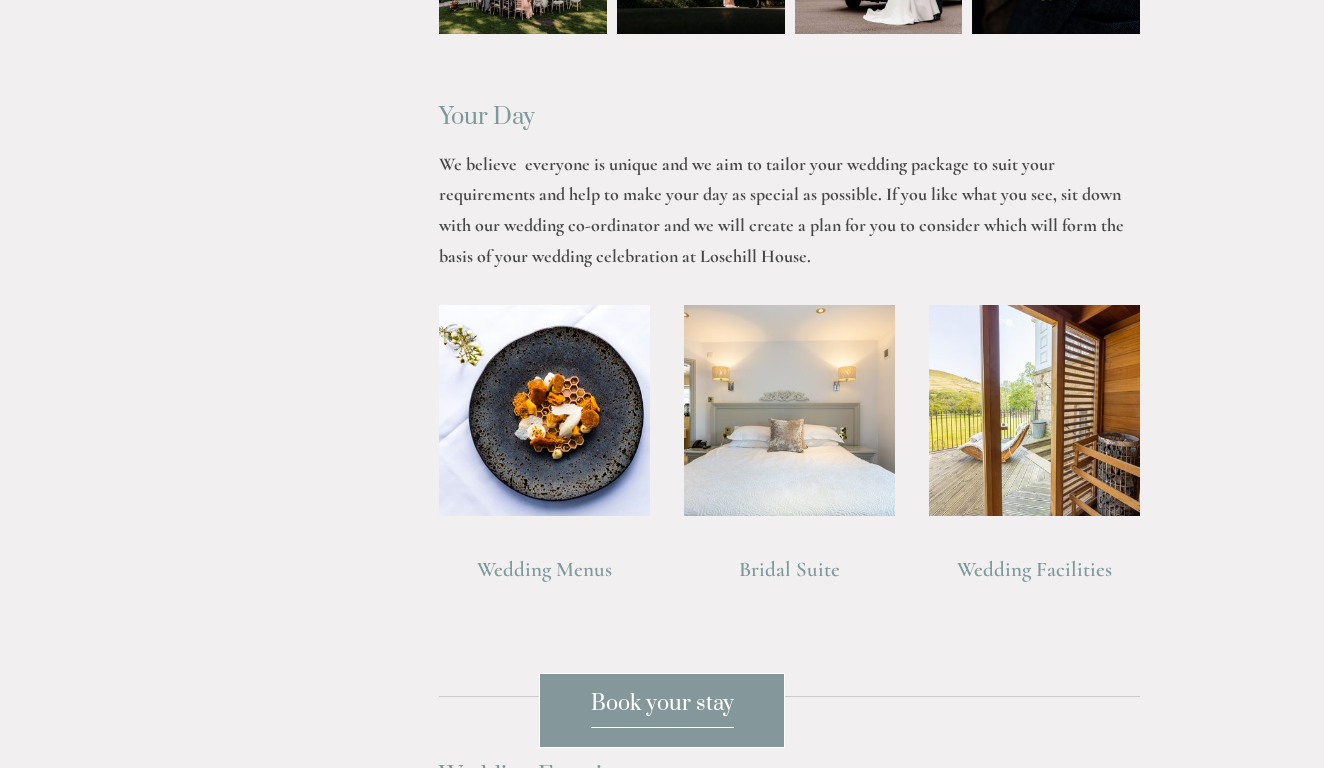 scroll, scrollTop: 1437, scrollLeft: 0, axis: vertical 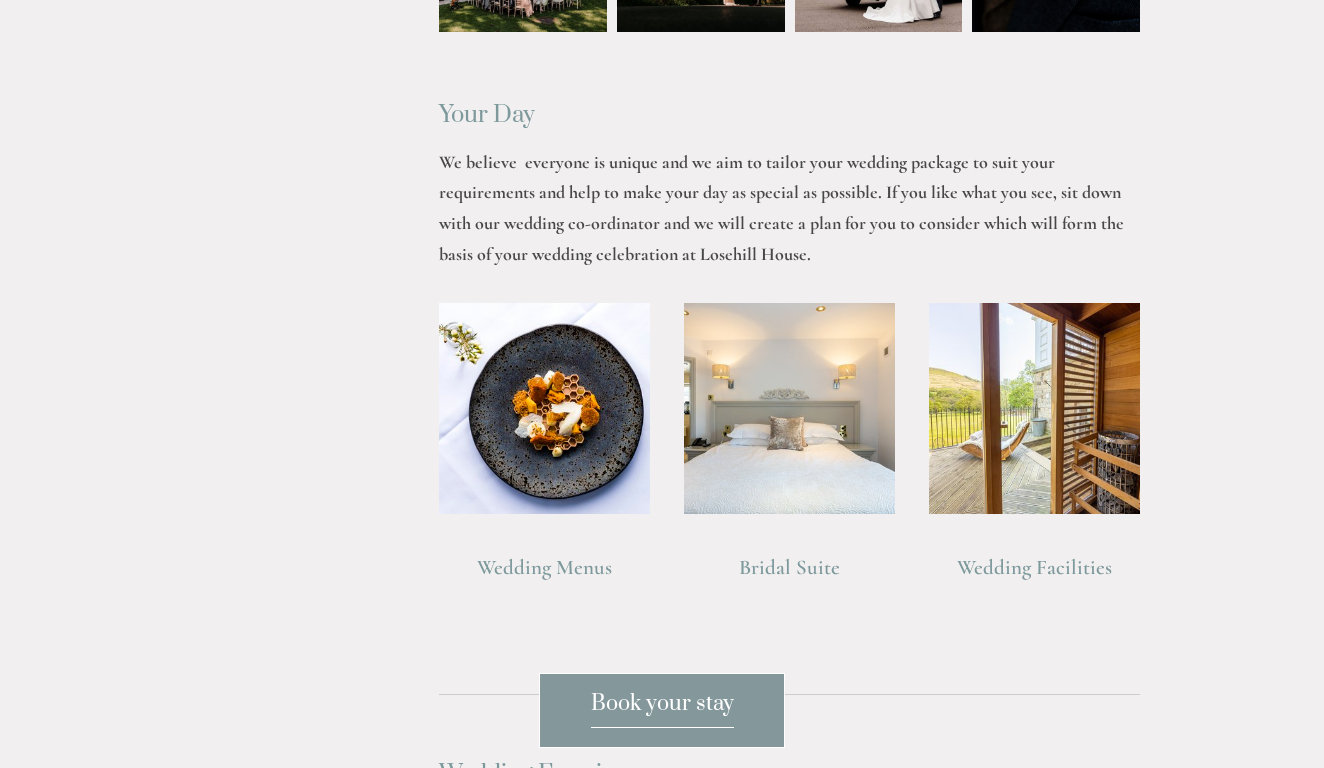 click on "Bridal Suite" at bounding box center (789, 568) 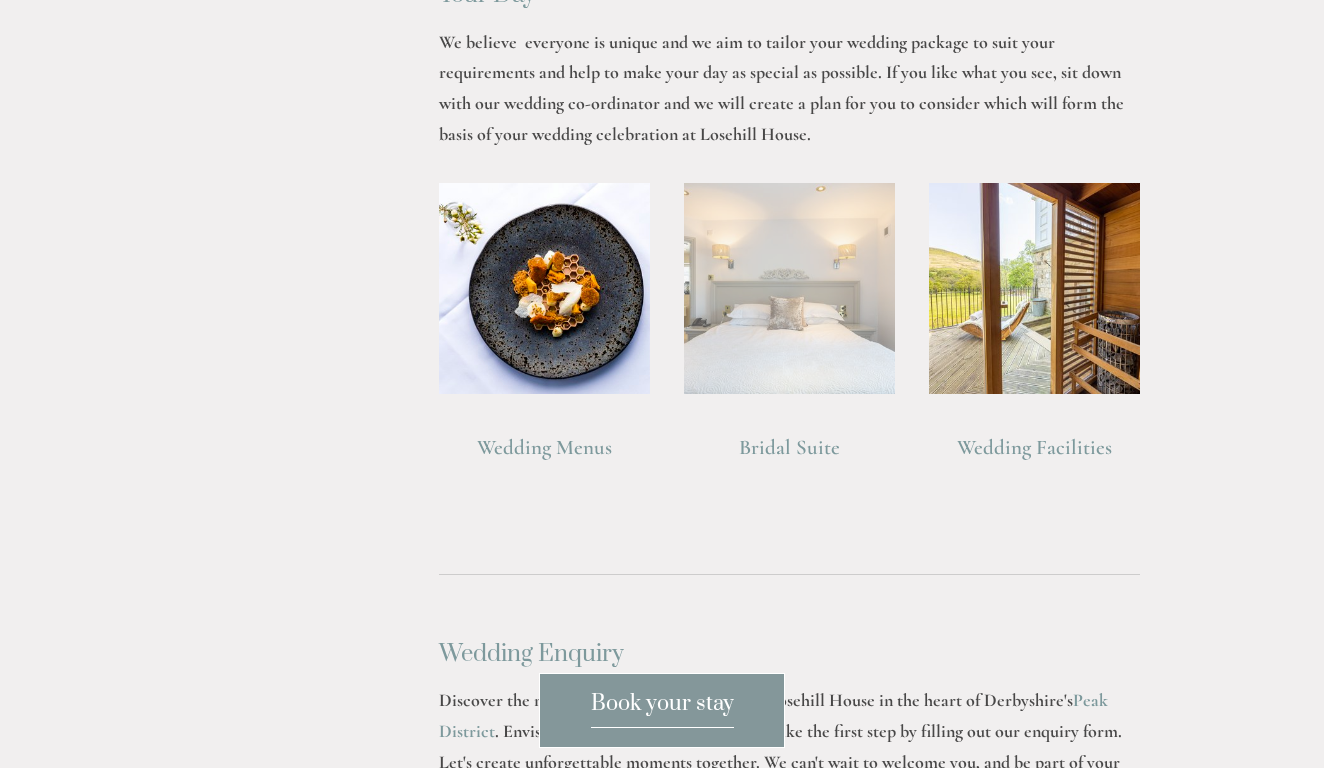 click at bounding box center [789, 288] 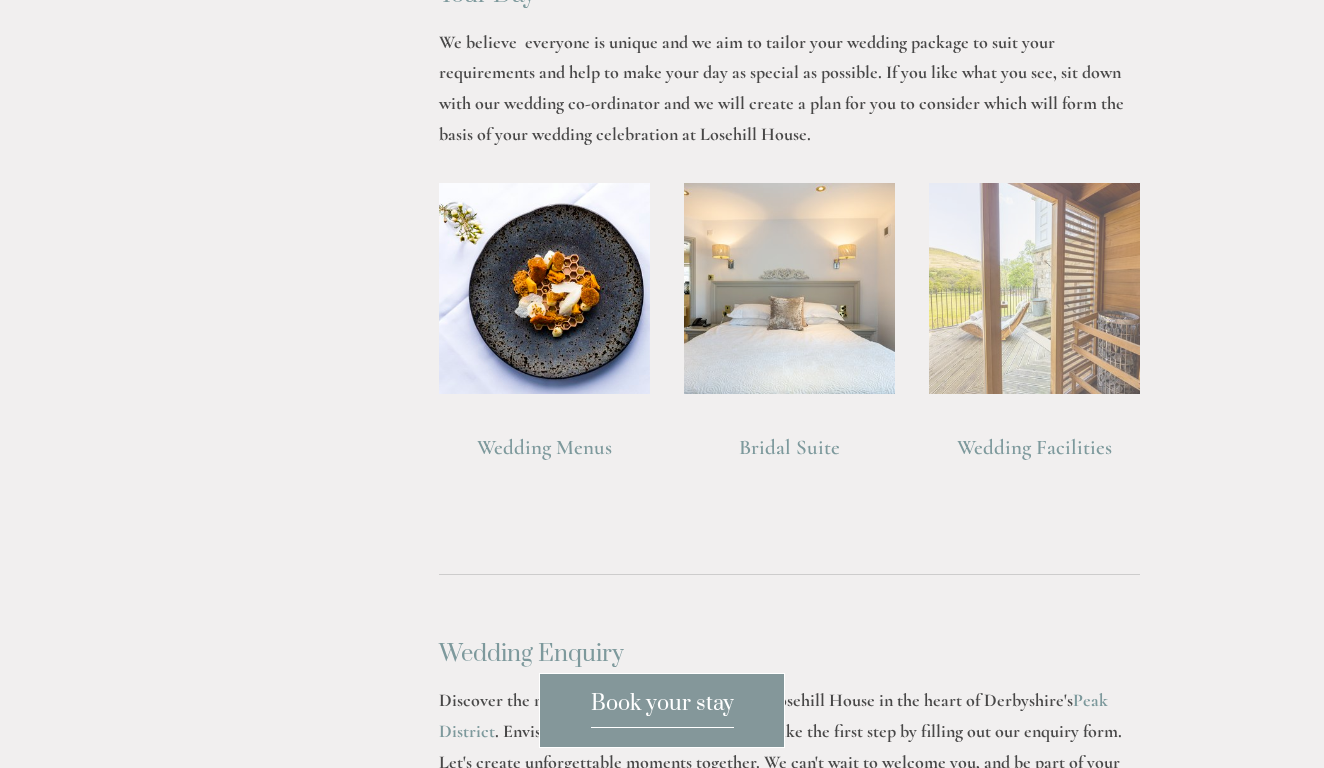 click at bounding box center [1034, 288] 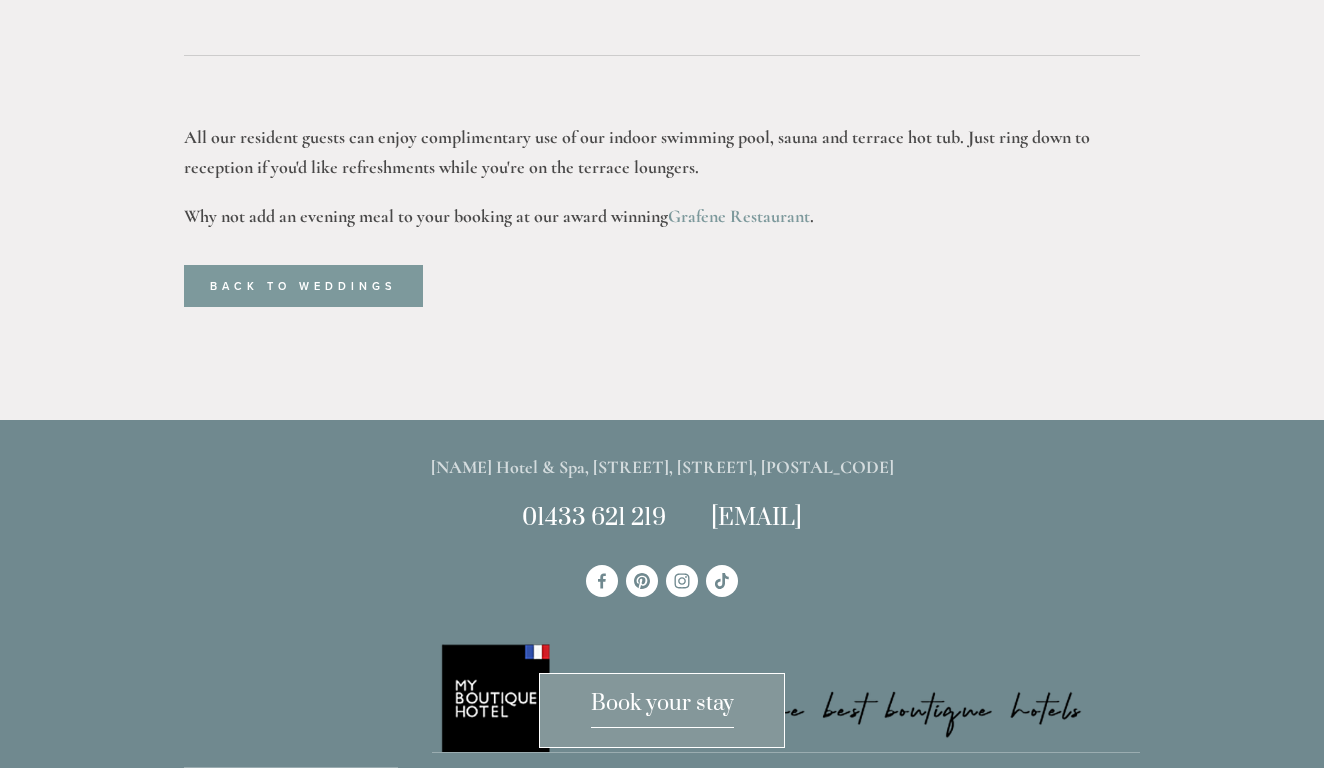 scroll, scrollTop: 1569, scrollLeft: 0, axis: vertical 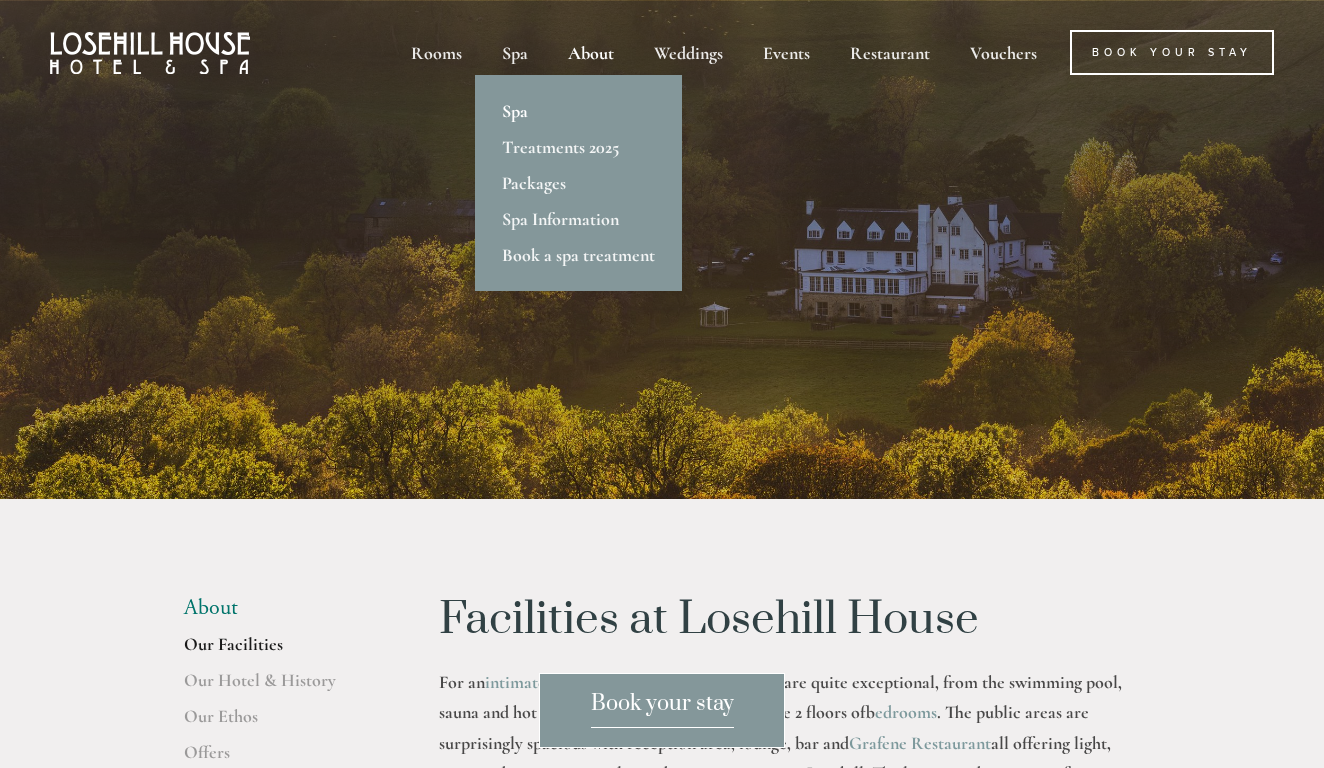 click on "Spa" at bounding box center [578, 111] 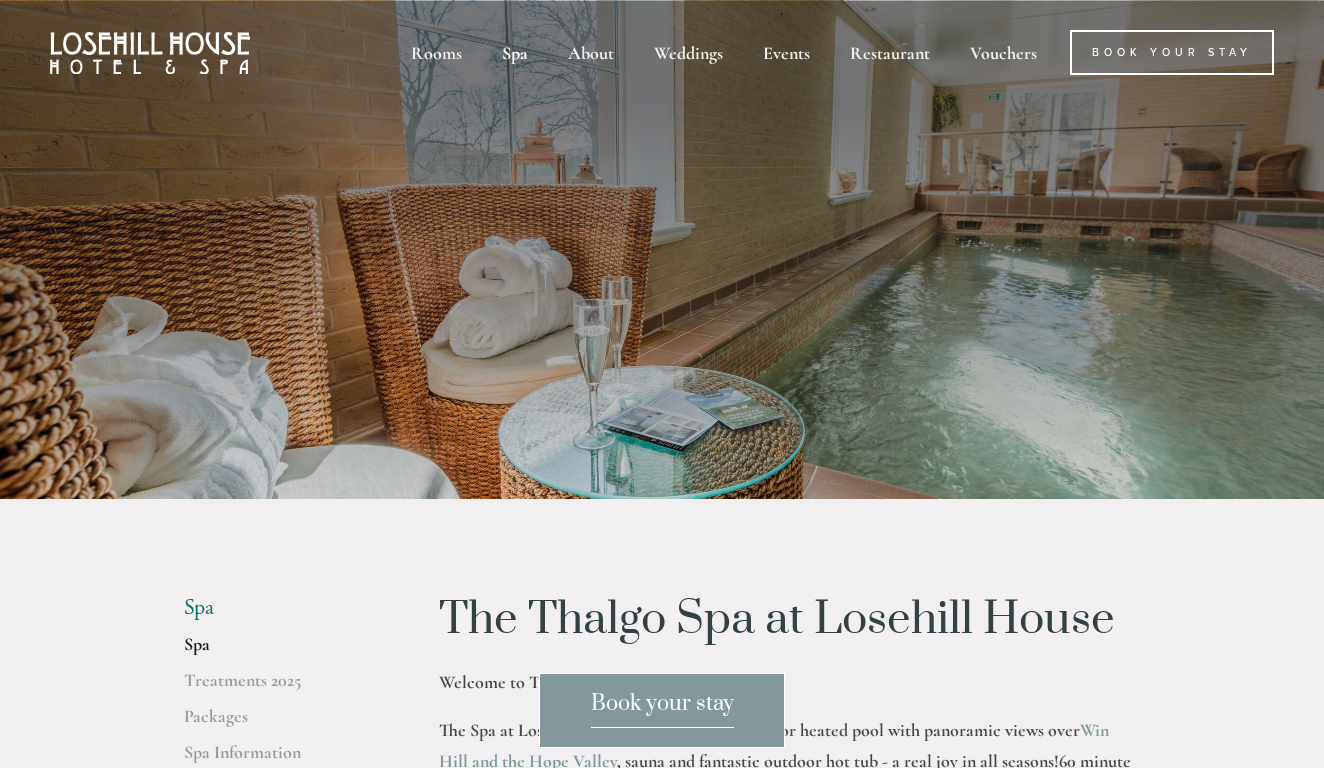 scroll, scrollTop: 0, scrollLeft: 0, axis: both 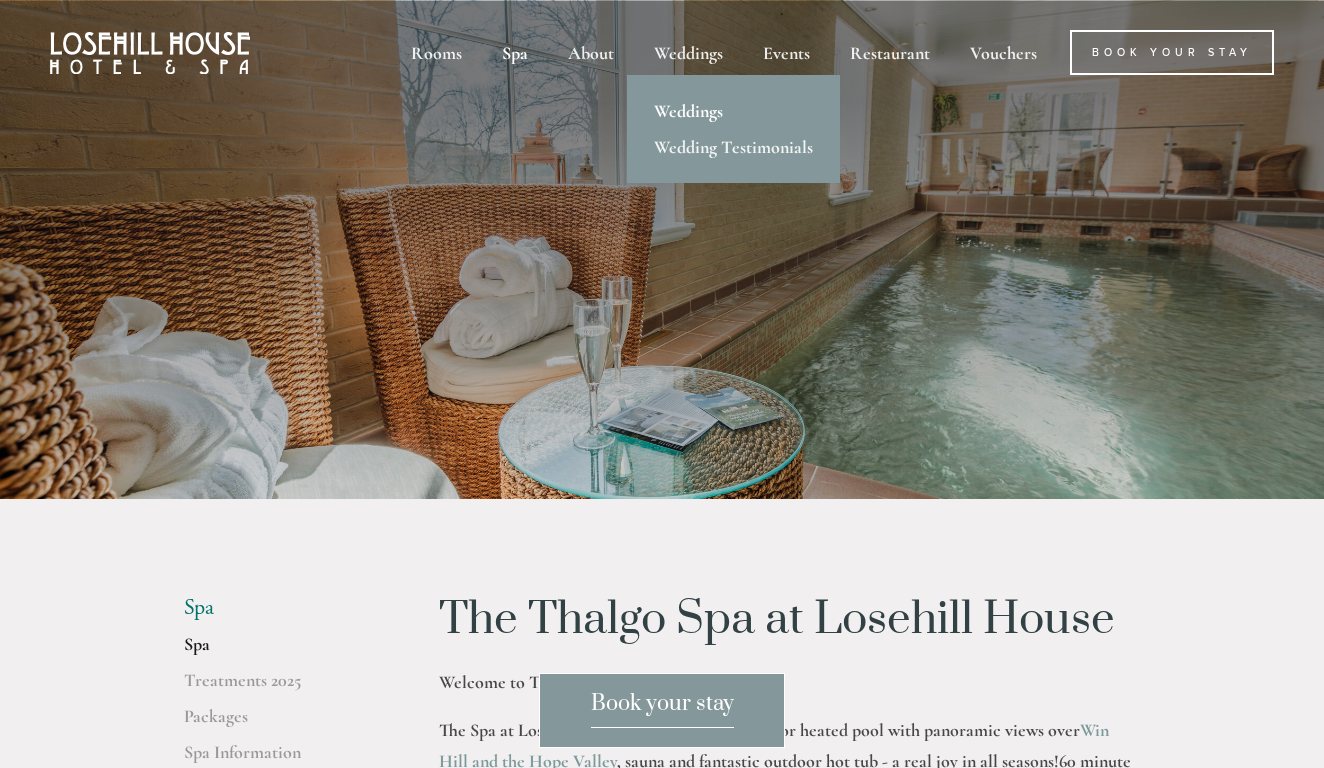 click on "Weddings" at bounding box center [733, 111] 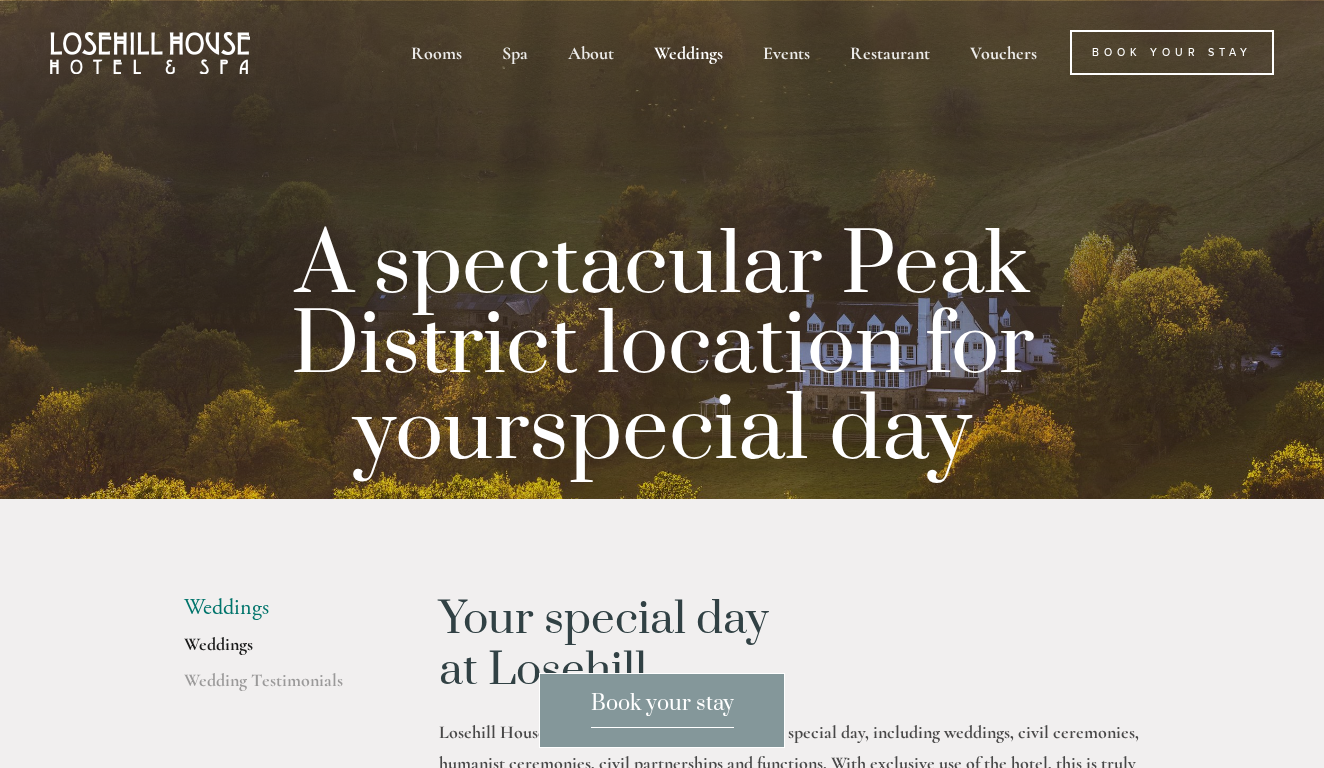 scroll, scrollTop: 0, scrollLeft: 0, axis: both 